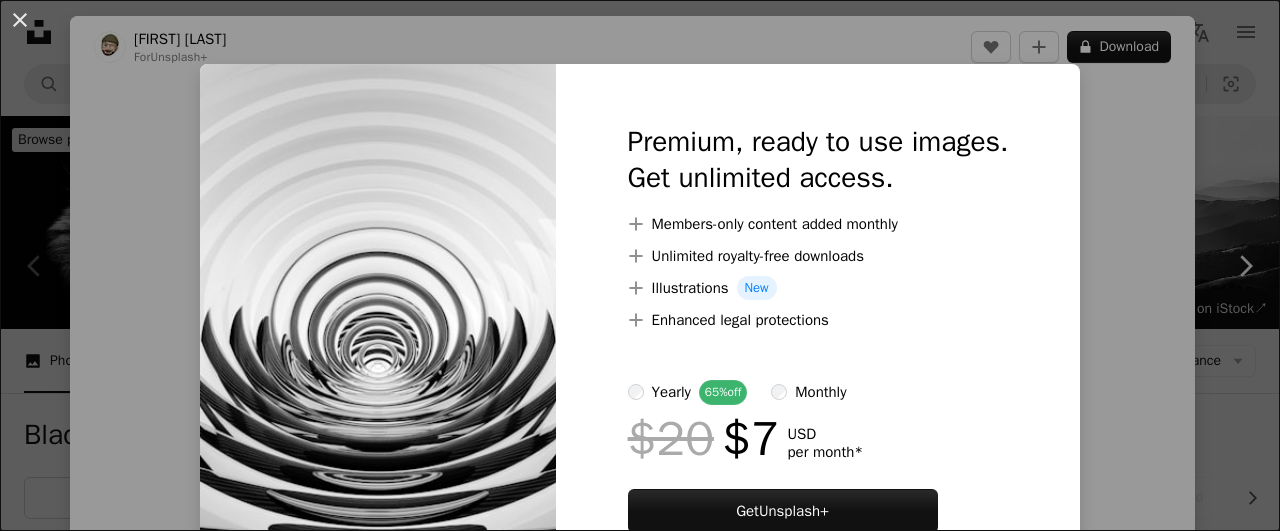 scroll, scrollTop: 728, scrollLeft: 0, axis: vertical 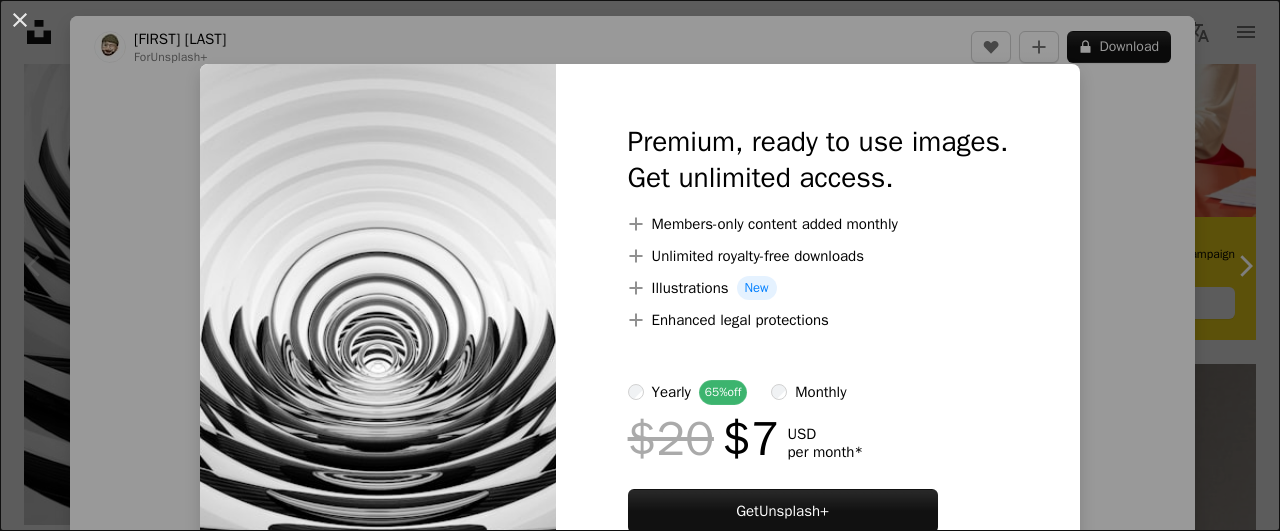 click on "An X shape Premium, ready to use images. Get unlimited access. A plus sign Members-only content added monthly A plus sign Unlimited royalty-free downloads A plus sign Illustrations  New A plus sign Enhanced legal protections yearly 65%  off monthly $20   $7 USD per month * Get  Unsplash+ * When paid annually, billed upfront  $84 Taxes where applicable. Renews automatically. Cancel anytime." at bounding box center [640, 265] 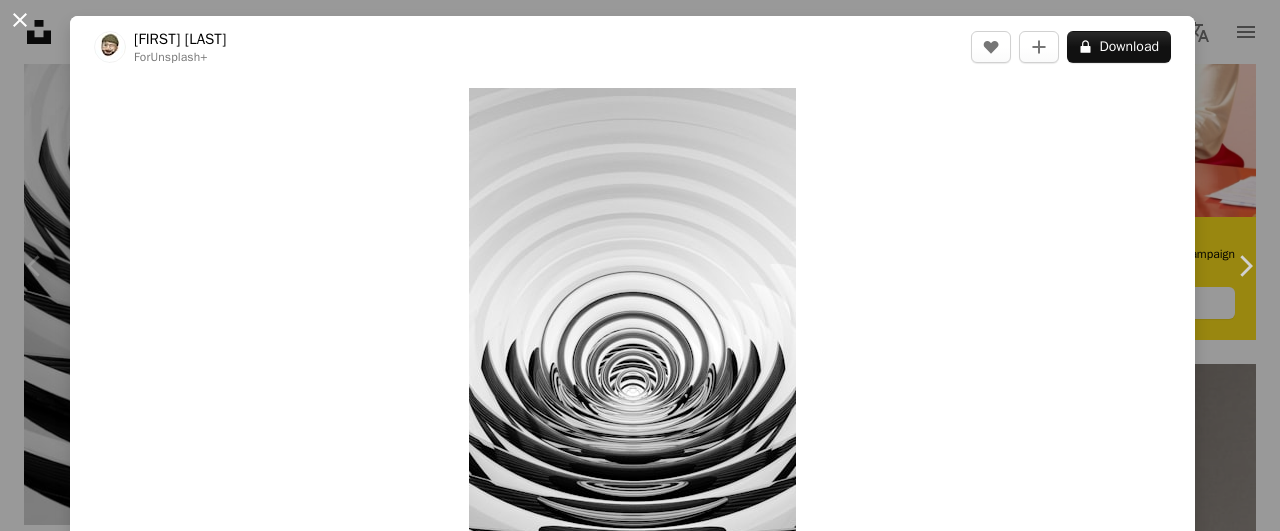 click on "An X shape" at bounding box center (20, 20) 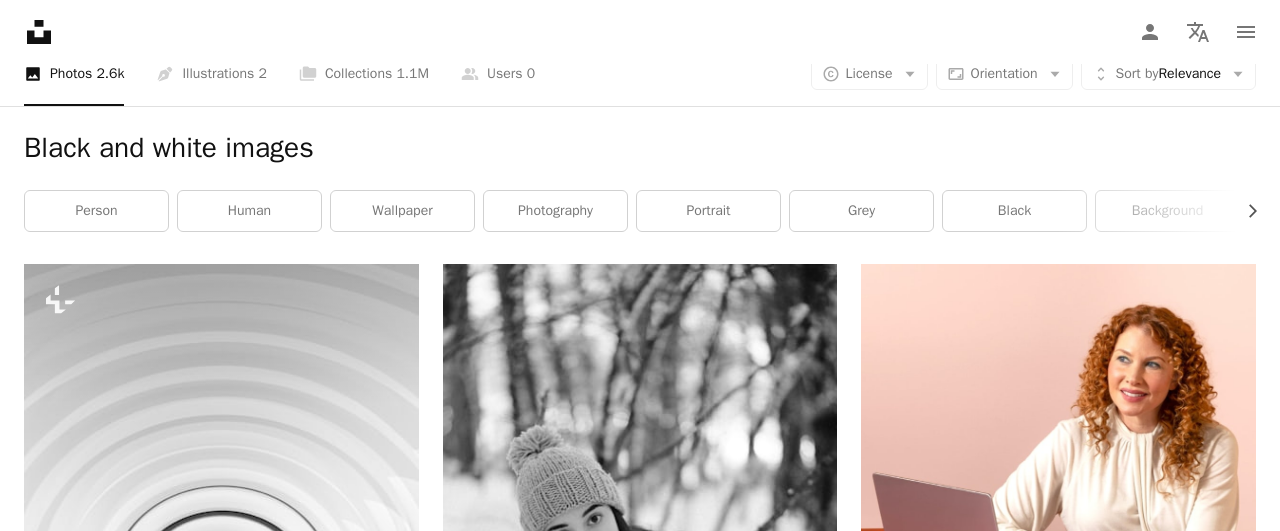 scroll, scrollTop: 208, scrollLeft: 0, axis: vertical 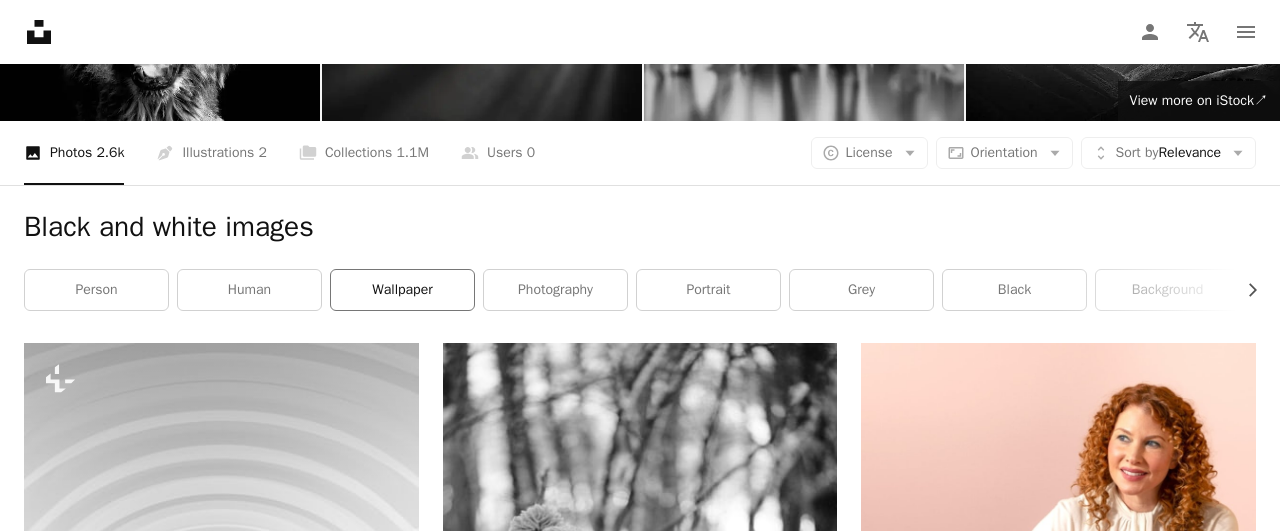 click on "wallpaper" at bounding box center (402, 290) 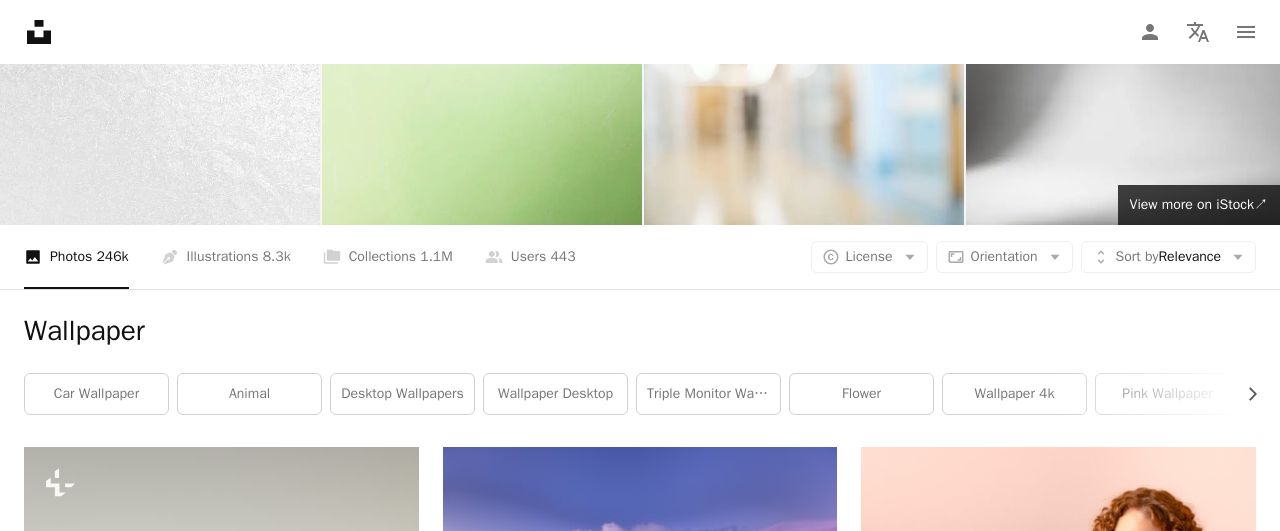 scroll, scrollTop: 0, scrollLeft: 0, axis: both 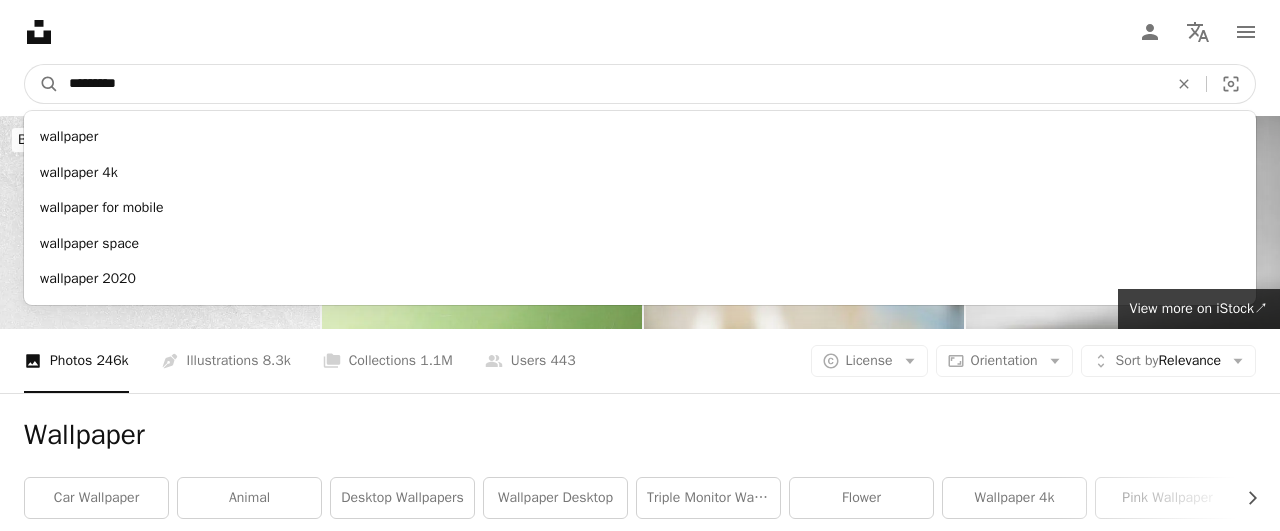 drag, startPoint x: 147, startPoint y: 85, endPoint x: 24, endPoint y: 90, distance: 123.101585 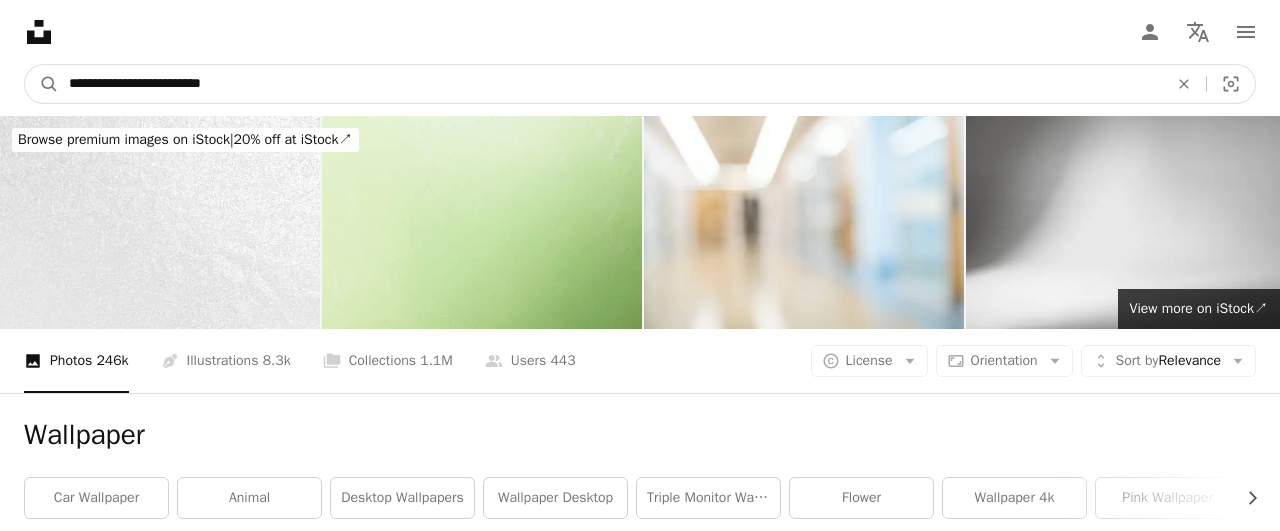 type on "**********" 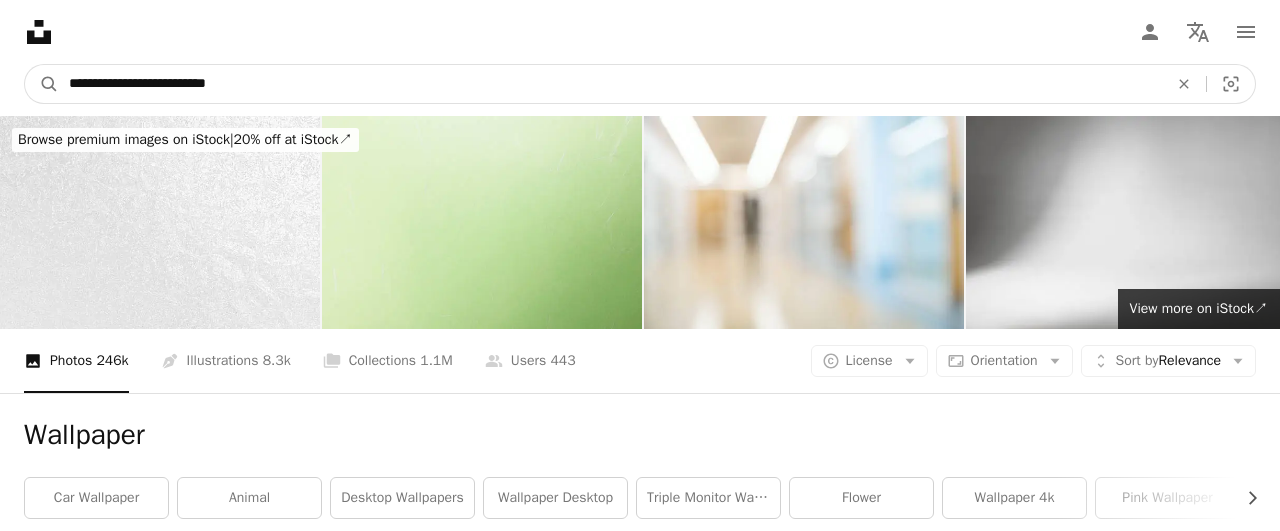 click on "A magnifying glass" at bounding box center (42, 84) 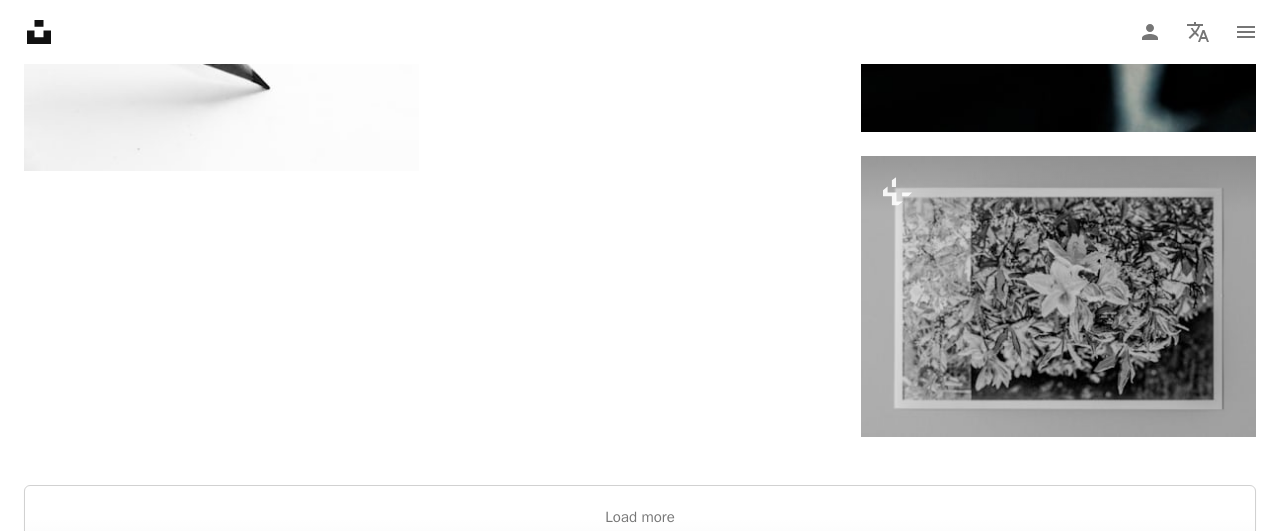 scroll, scrollTop: 3640, scrollLeft: 0, axis: vertical 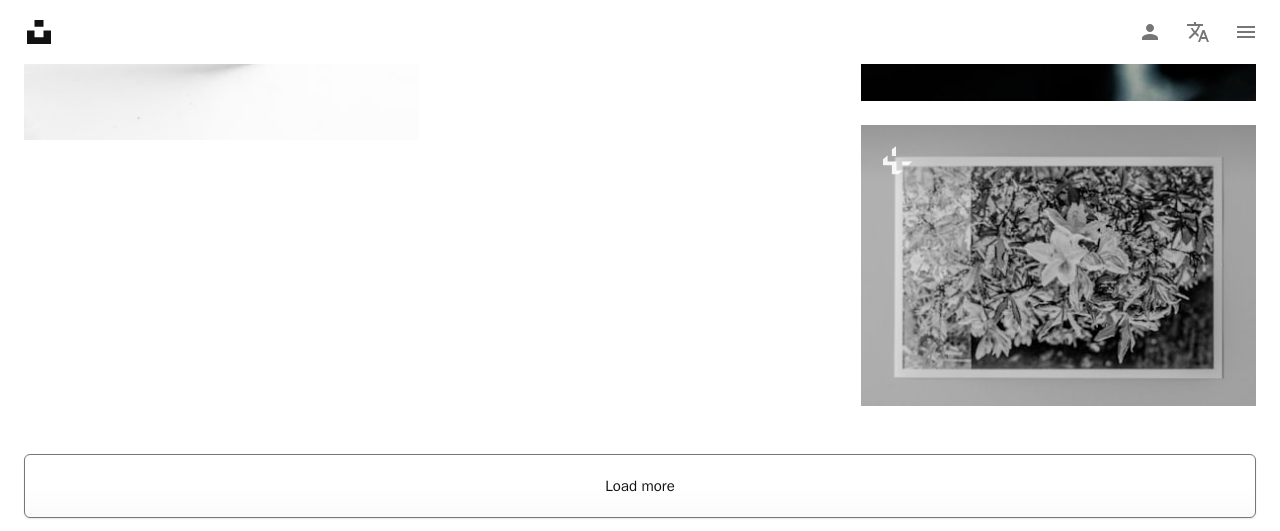 click on "Load more" at bounding box center [640, 486] 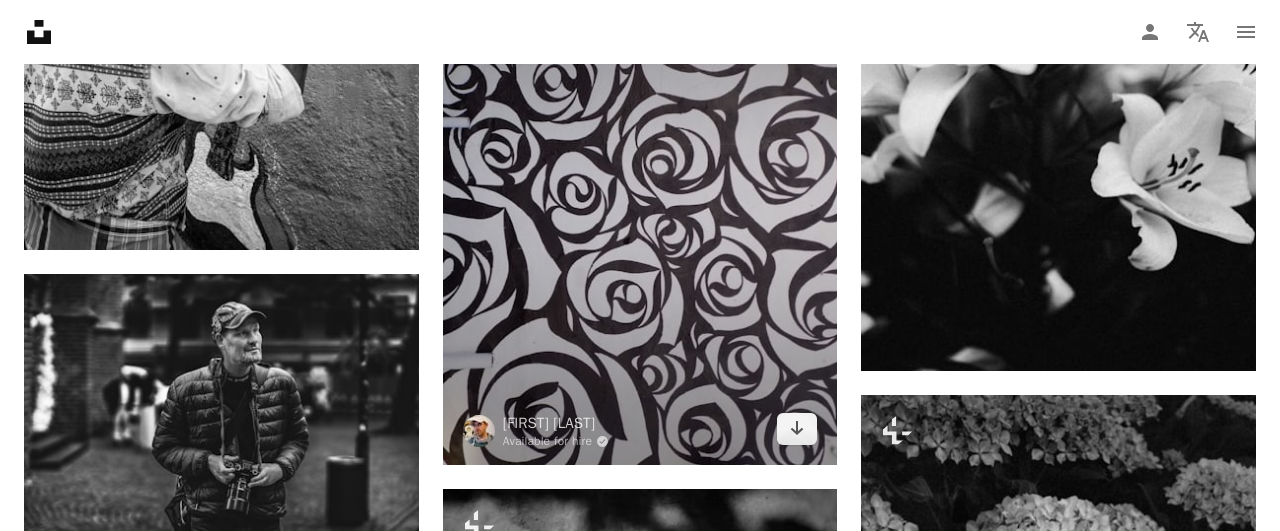 scroll, scrollTop: 6656, scrollLeft: 0, axis: vertical 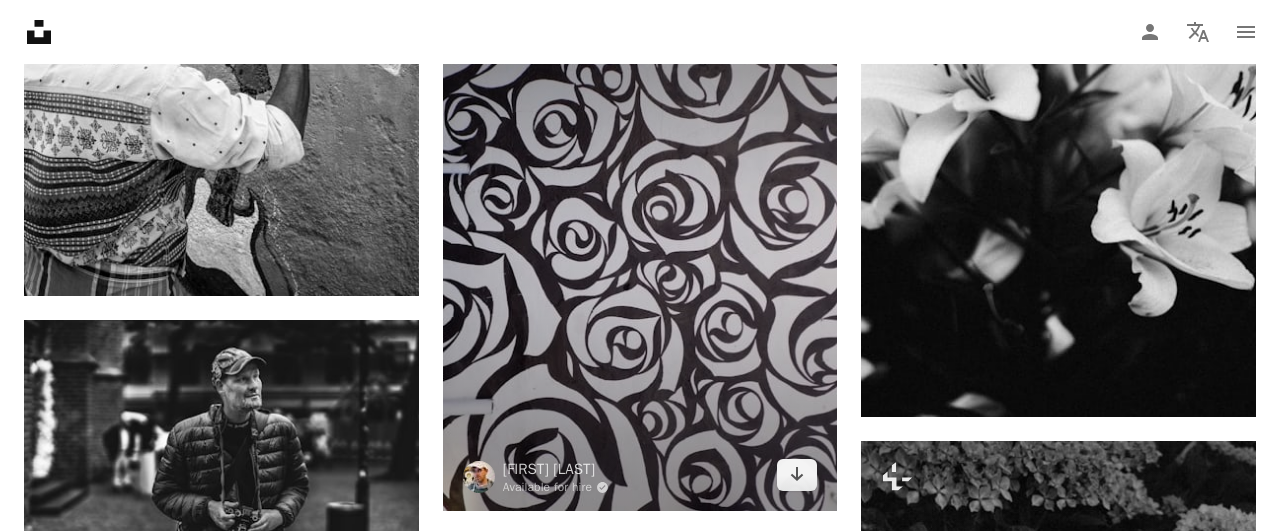 click at bounding box center [640, 249] 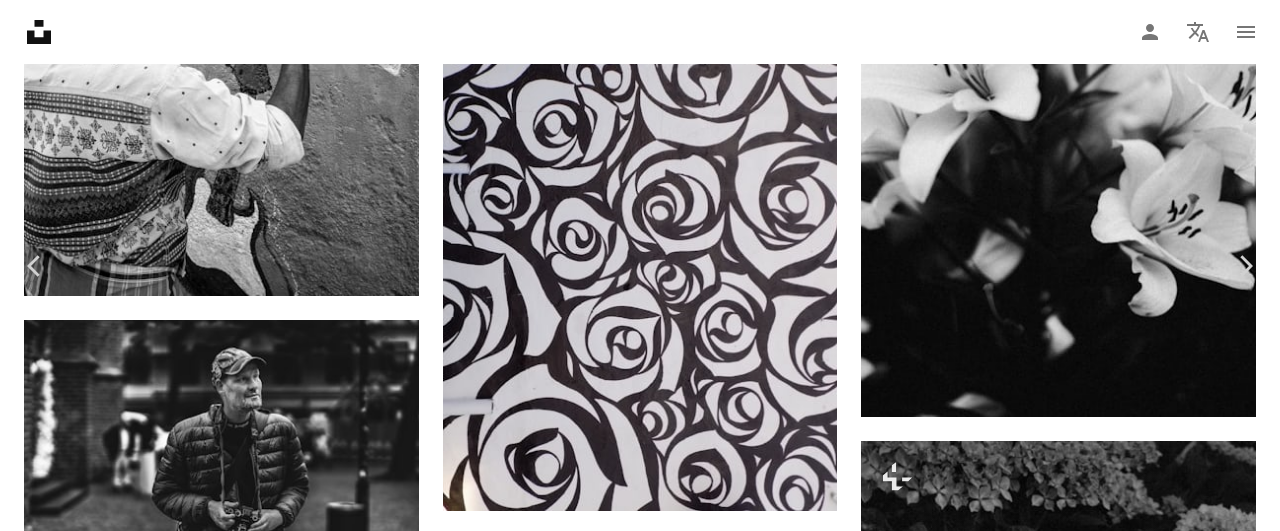 click on "Download free" at bounding box center (1081, 3780) 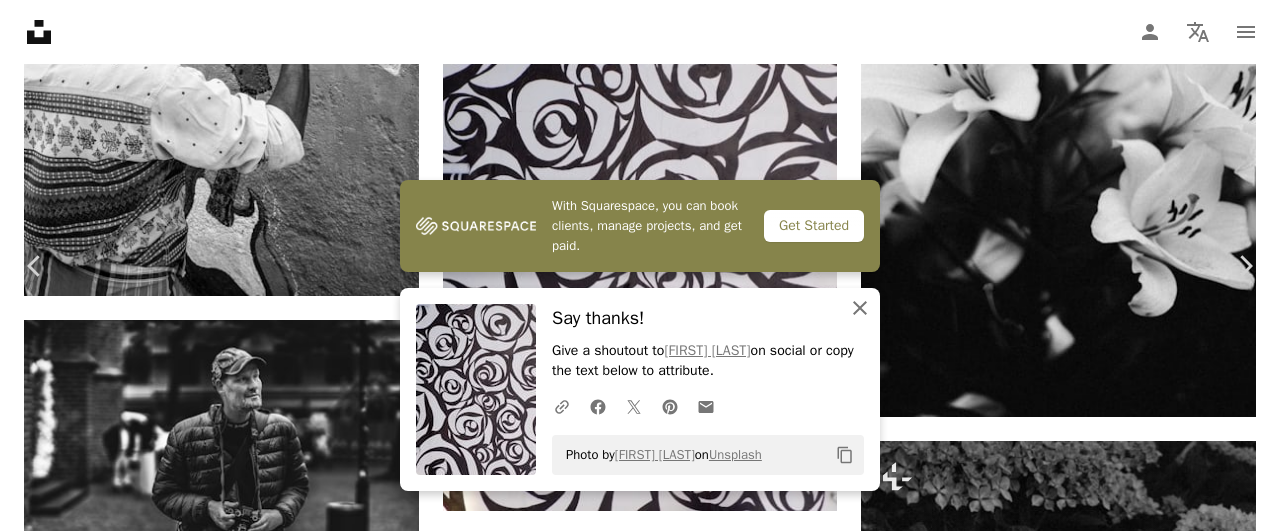 click 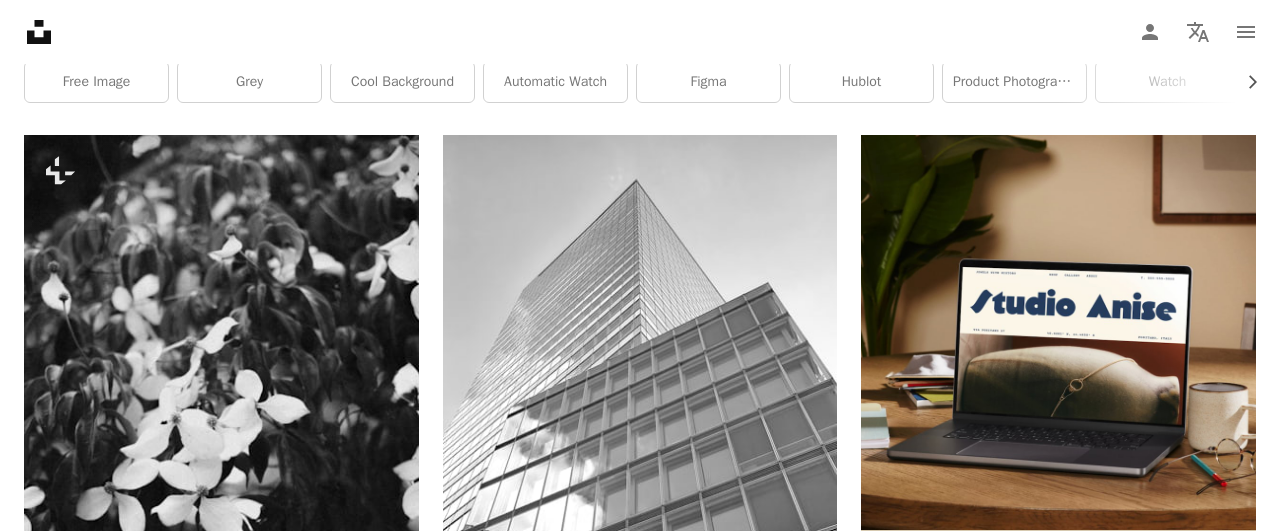 scroll, scrollTop: 0, scrollLeft: 0, axis: both 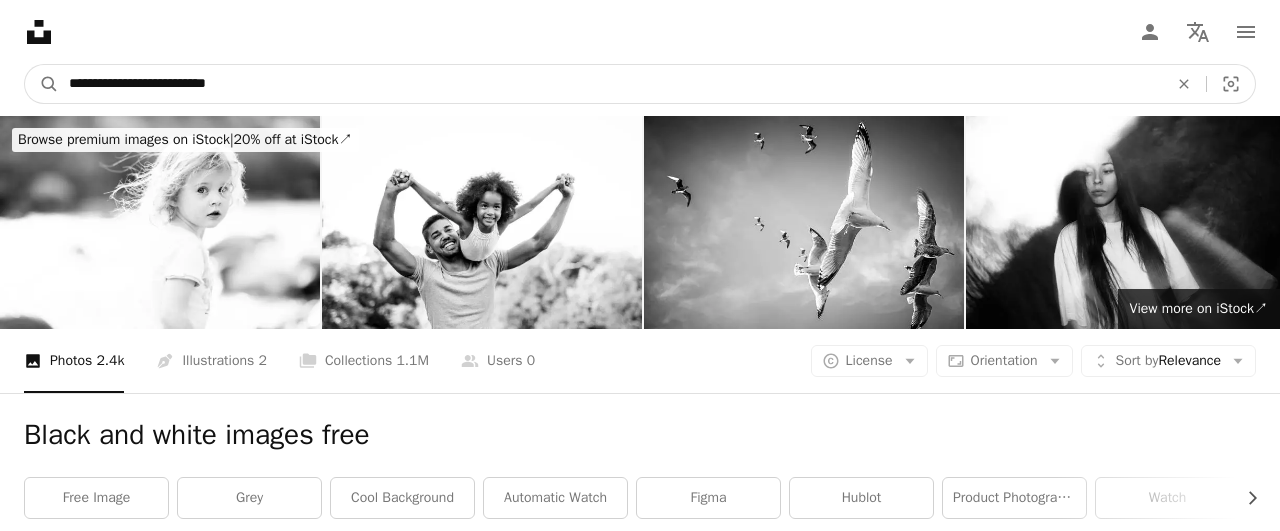 drag, startPoint x: 169, startPoint y: 81, endPoint x: 215, endPoint y: 87, distance: 46.389652 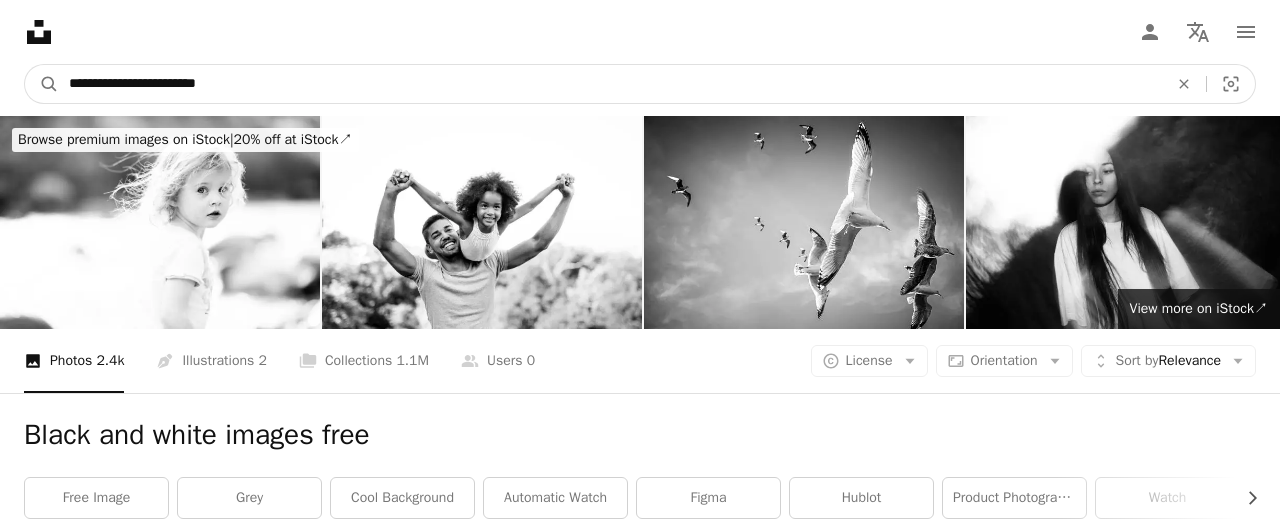 type on "**********" 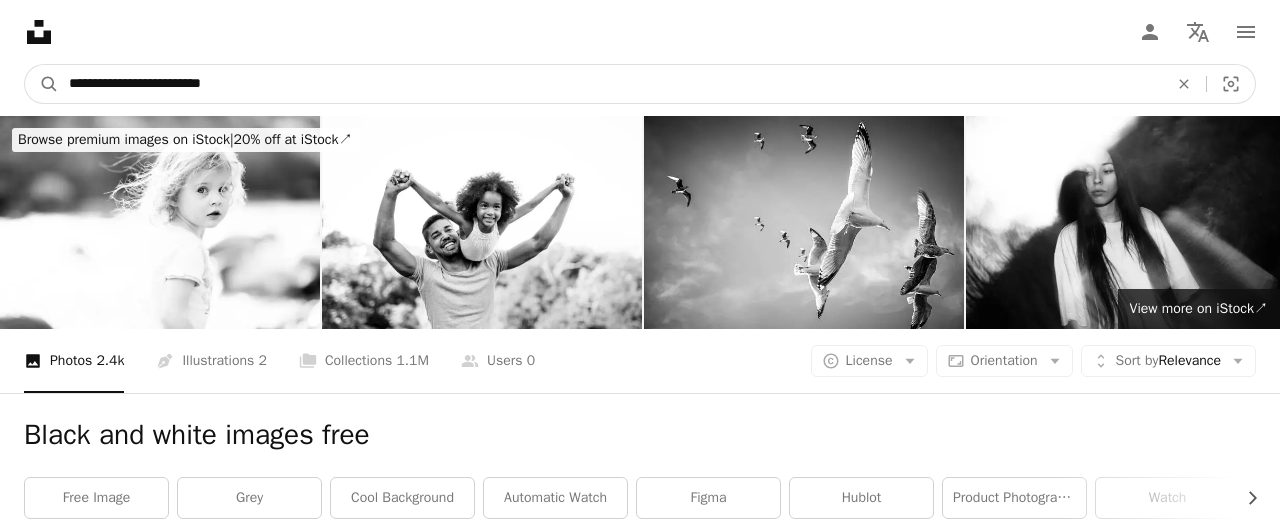 click on "A magnifying glass" at bounding box center [42, 84] 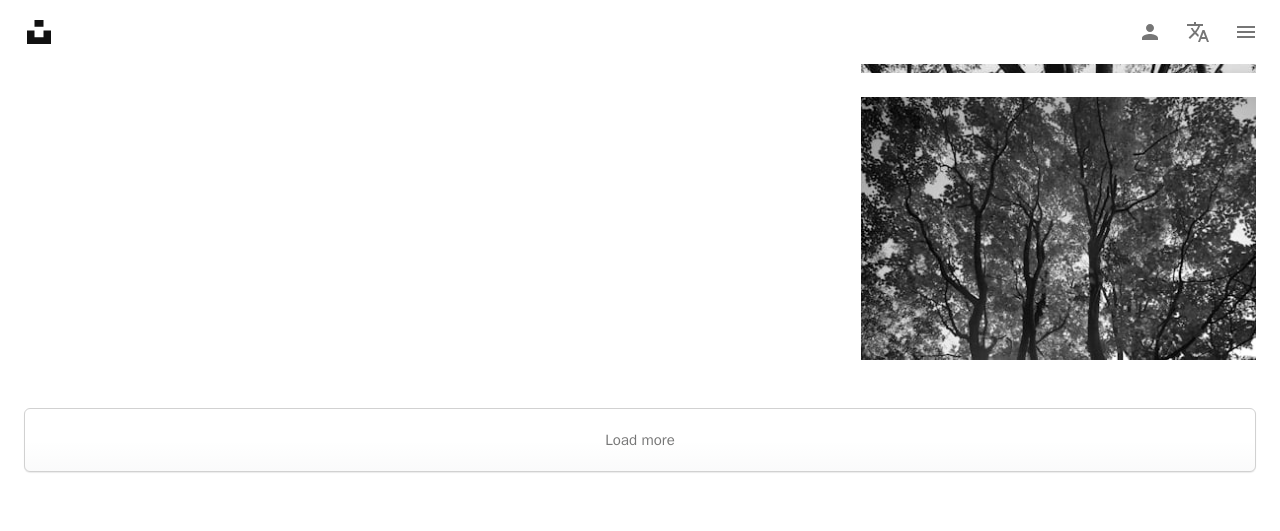 scroll, scrollTop: 4160, scrollLeft: 0, axis: vertical 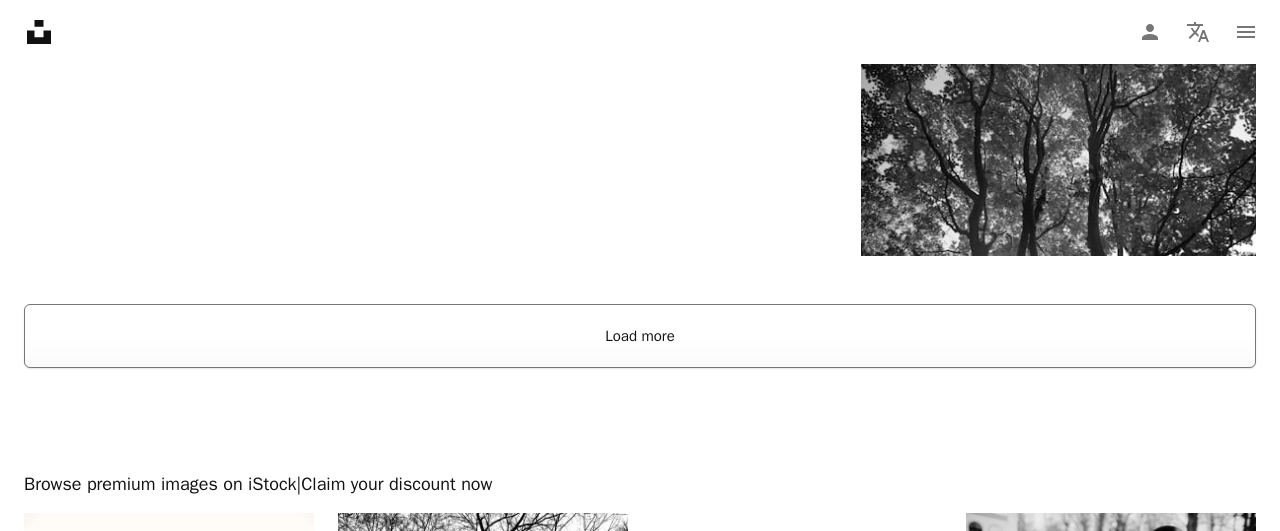 click on "Load more" at bounding box center (640, 336) 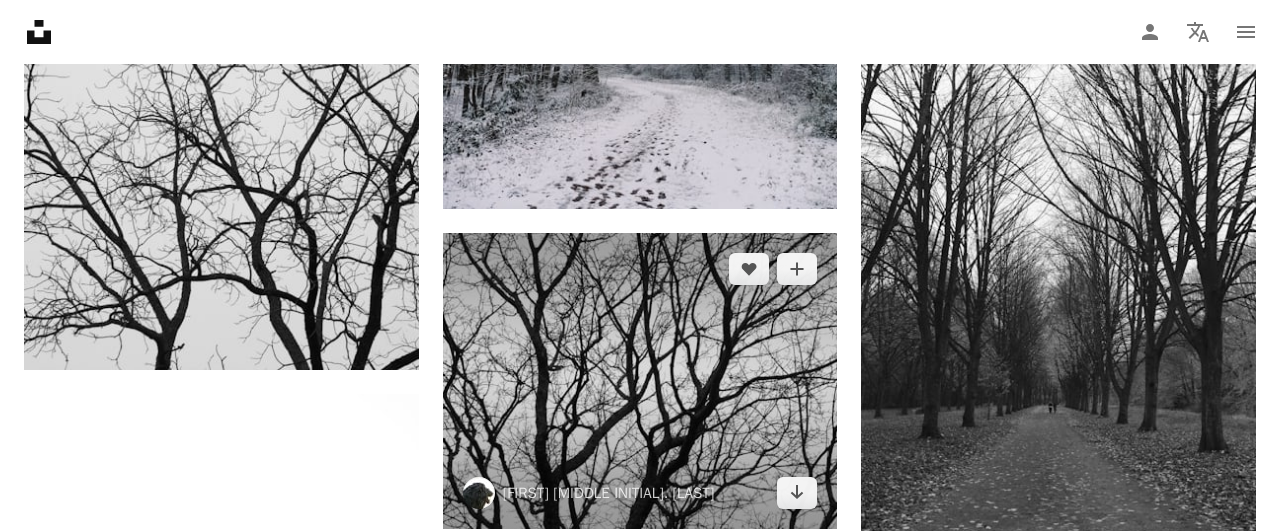 scroll, scrollTop: 7696, scrollLeft: 0, axis: vertical 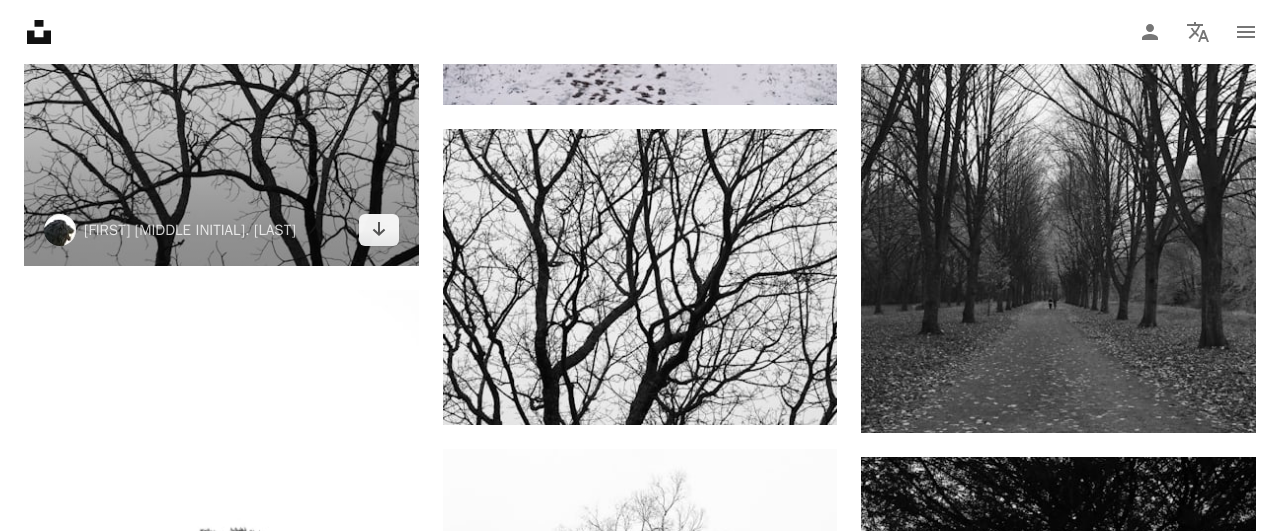 click at bounding box center (221, 69) 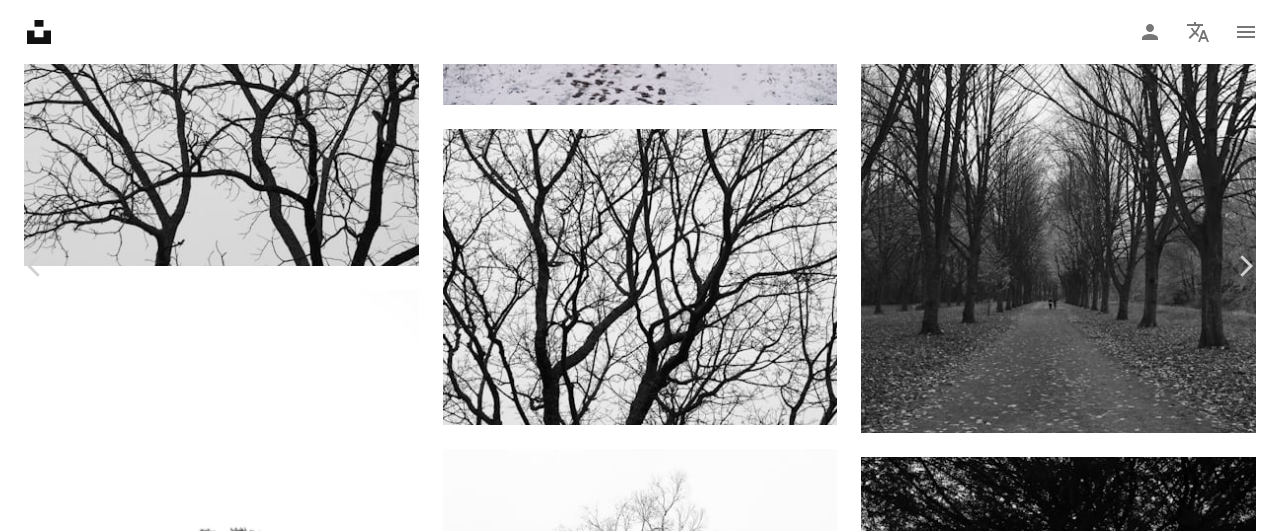 click on "Download free" at bounding box center [1081, 4061] 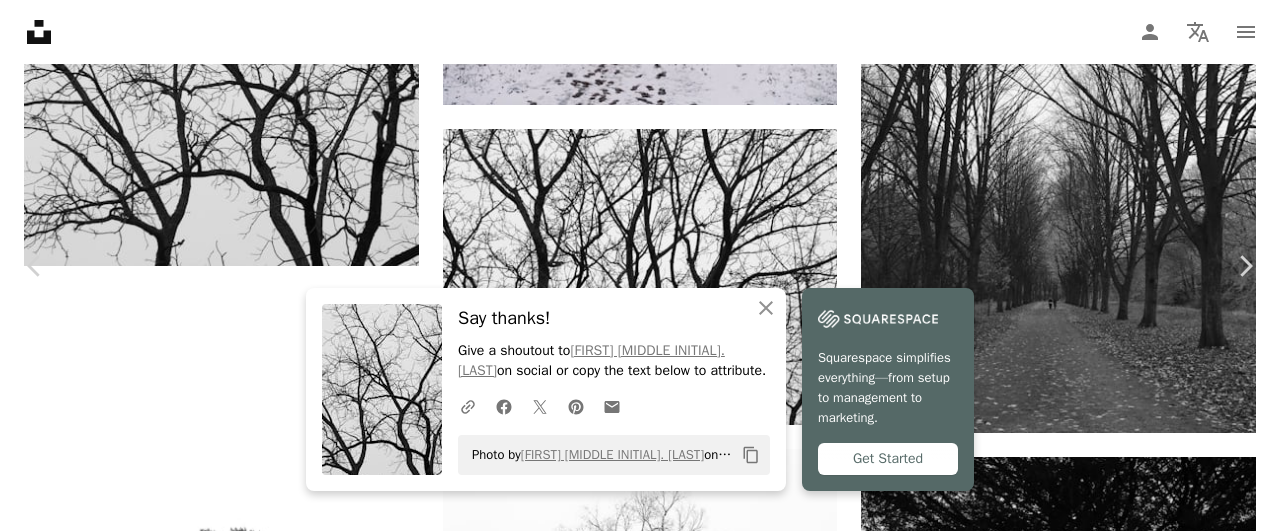 click on "An X shape Chevron left Chevron right [FIRST] [LAST] For  Unsplash+ A heart A plus sign A lock Download Zoom in A forward-right arrow Share More Actions Nature › Flower Calendar outlined Published  3 weeks ago Camera Canon, EOS R5 Safety Licensed under the  Unsplash+ License flowers plant hydrangea From this series Chevron right Plus sign for Unsplash+ Plus sign for Unsplash+ Plus sign for Unsplash+ Plus sign for Unsplash+ Plus sign for Unsplash+ Plus sign for Unsplash+ Plus sign for Unsplash+ Plus sign for Unsplash+ Plus sign for Unsplash+ Plus sign for Unsplash+ Related images Plus sign for Unsplash+ A heart A plus sign [FIRST] [LAST] For  Unsplash+ A lock Download Plus sign for Unsplash+ A heart A plus sign [FIRST] [LAST] For  Unsplash+ A lock Download Plus sign for Unsplash+ A heart A plus sign [FIRST] [LAST] For  Unsplash+ A lock Download Plus sign for Unsplash+ A heart A plus sign [FIRST] [LAST] For  Unsplash+ A lock Download Plus sign for Unsplash+ A heart A plus sign [FIRST] [LAST] For  Unsplash+ A lock A heart" at bounding box center [640, 4279] 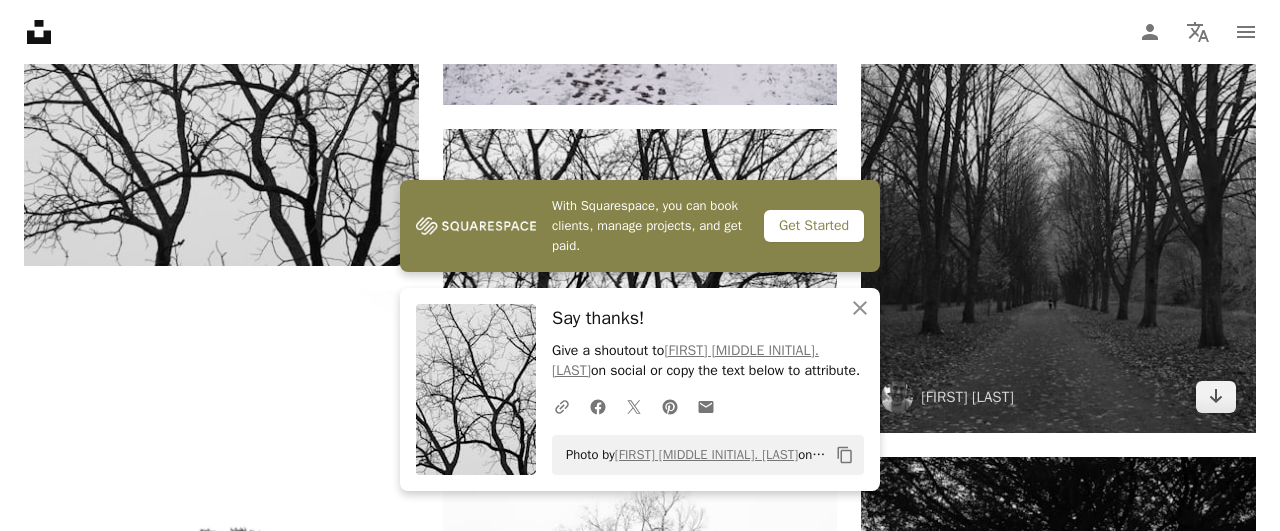 click at bounding box center [1058, 137] 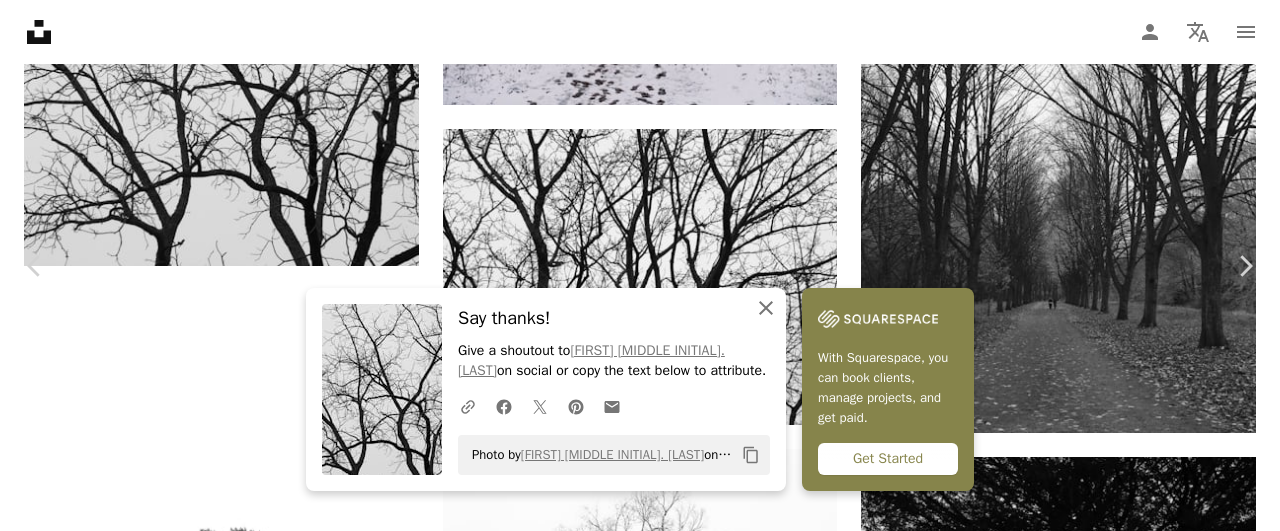 click 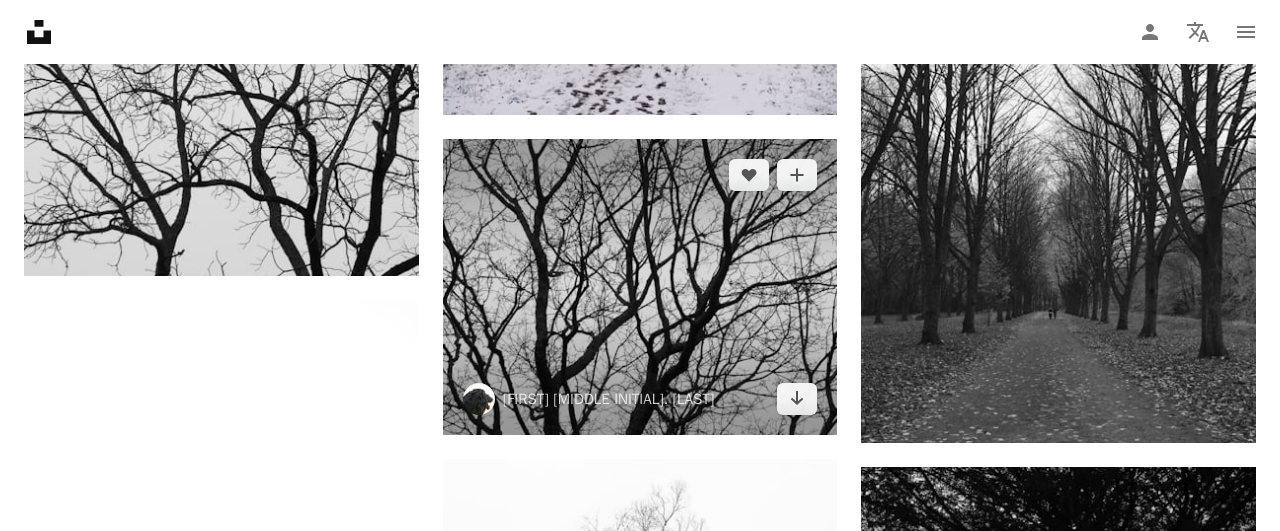 scroll, scrollTop: 7696, scrollLeft: 0, axis: vertical 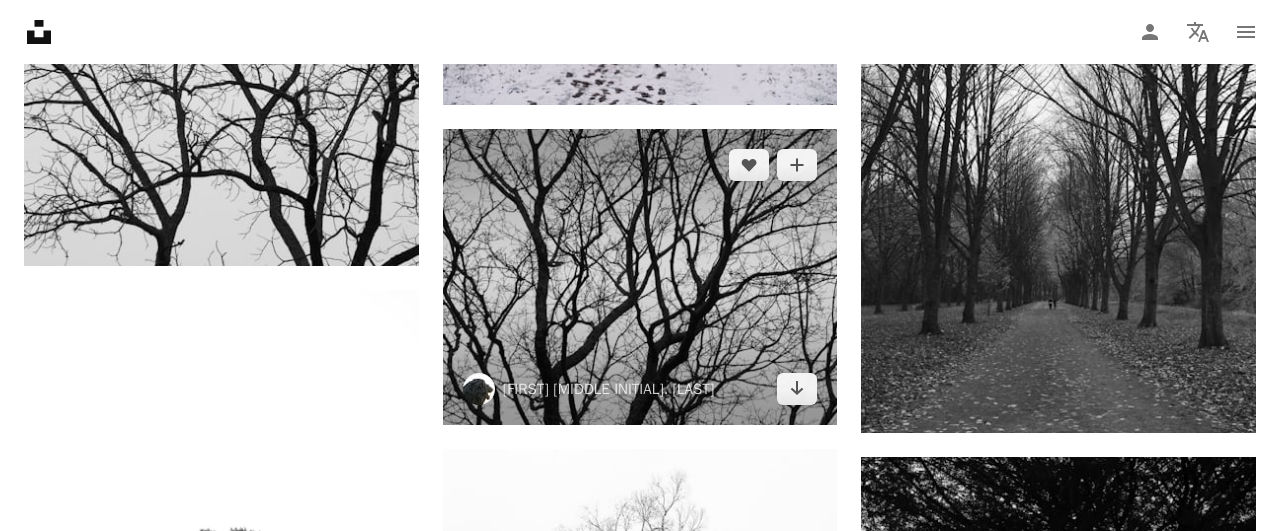 click at bounding box center [640, 277] 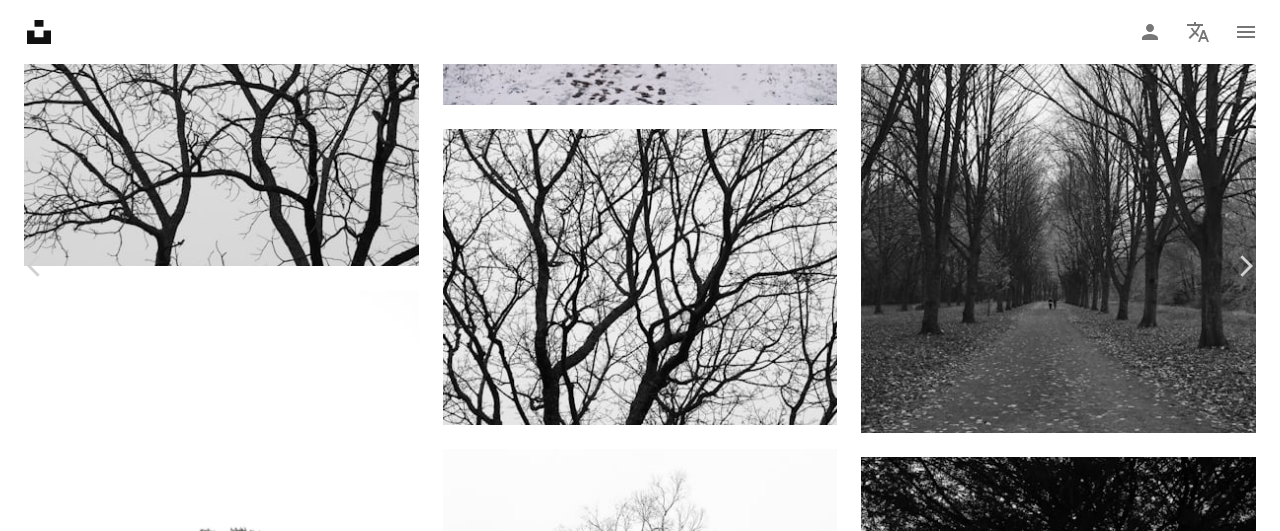 click on "Download free" at bounding box center (1081, 4061) 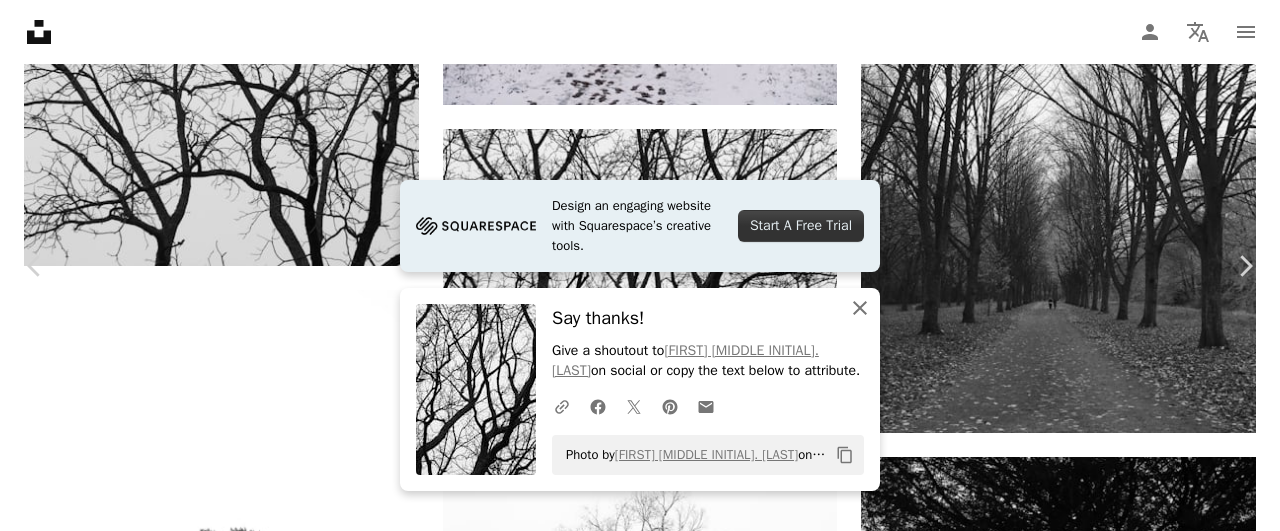 click on "An X shape" 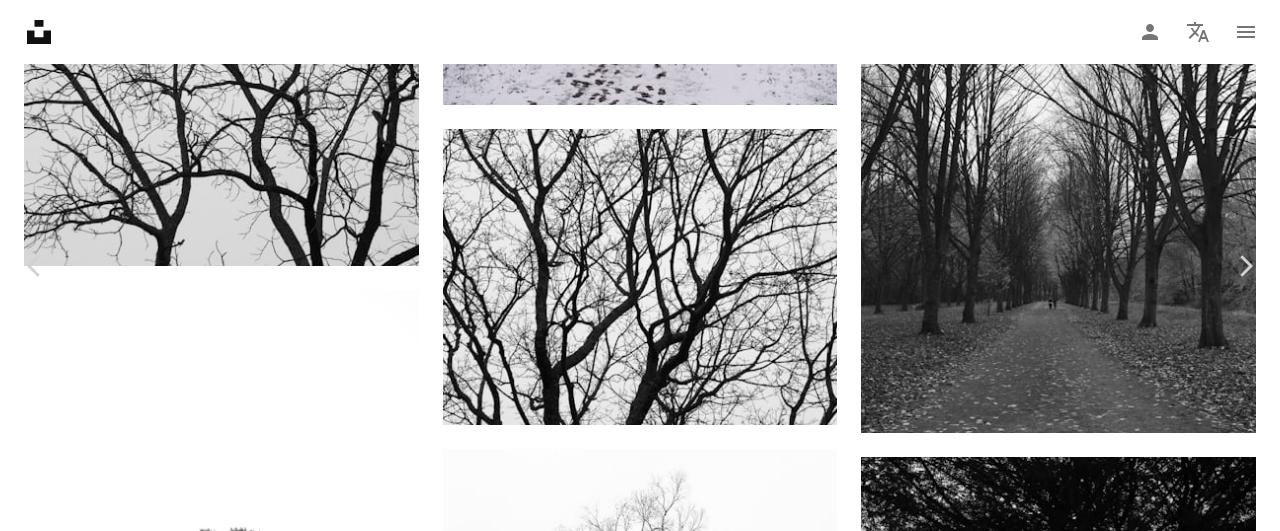 click on "An X shape Chevron left Chevron right [FIRST] [MIDDLE INITIAL]. [LAST] [LAST] A heart A plus sign Download free Chevron down Zoom in Views 669 Downloads 8 A forward-right arrow Share Info icon Info More Actions Calendar outlined Published on January 9, 2025 Safety Free to use under the Unsplash License silhouette outdoors vegetation tree trunk oak Free stock photos Browse premium related images on iStock | Save 20% with code UNSPLASH20 View more on iStock ↗ Related images A heart A plus sign [FIRST] [MIDDLE INITIAL]. [LAST] Arrow pointing down Plus sign for Unsplash+ A heart A plus sign Ahmed For Unsplash+ A lock Download A heart A plus sign [FIRST] [LAST] Arrow pointing down A heart A plus sign [FIRST] [LAST] Arrow pointing down A heart A plus sign [FIRST] [LAST] Available for hire A checkmark inside of a circle Arrow pointing down Plus sign for Unsplash+ A heart A plus sign Getty Images For Unsplash+ A lock Download A heart A plus sign [FIRST] [LAST] Arrow pointing down A heart A plus sign [FIRST] [LAST] A heart" at bounding box center (640, 4279) 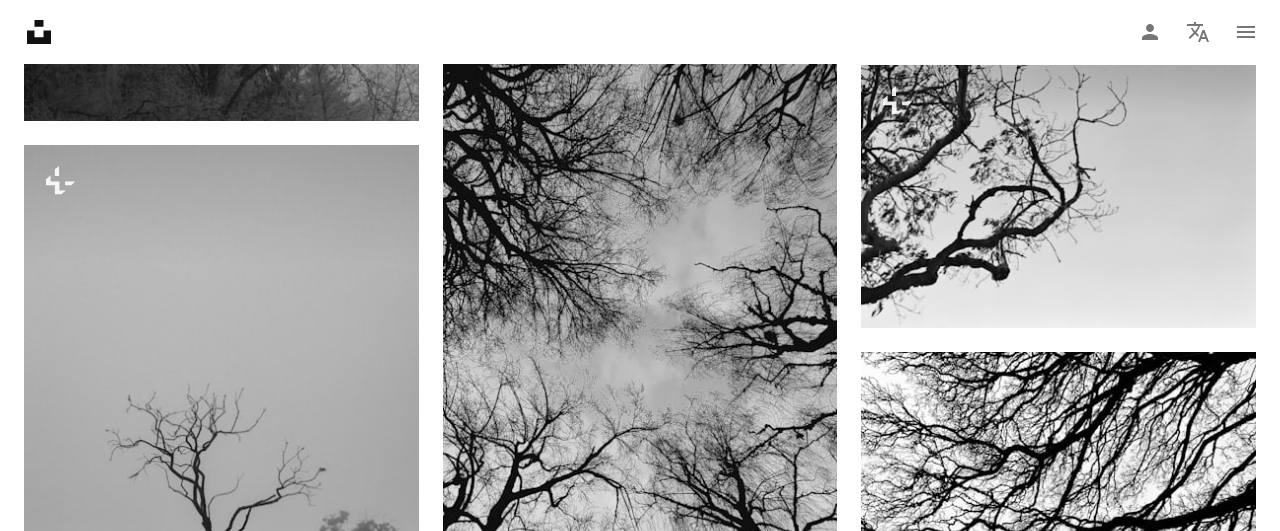 scroll, scrollTop: 24232, scrollLeft: 0, axis: vertical 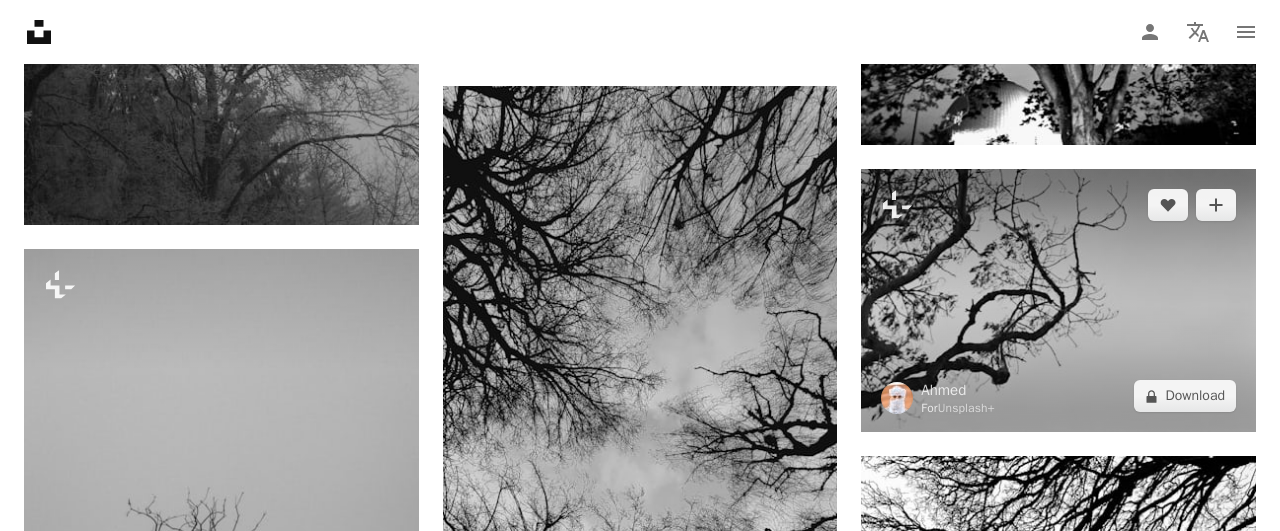 click at bounding box center [1058, 300] 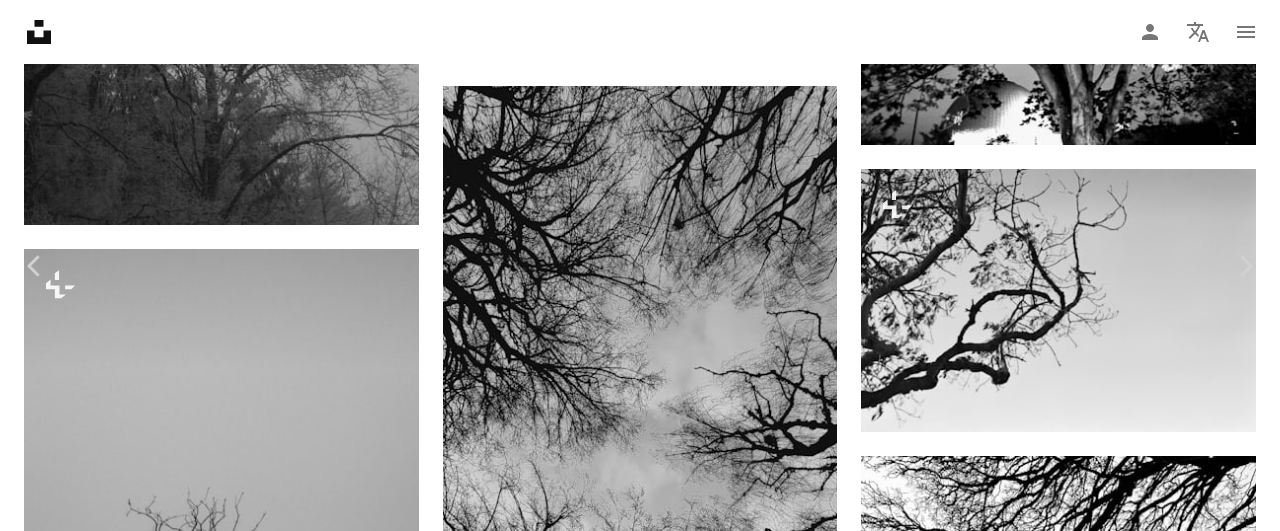 click on "An X shape Chevron left Chevron right [FIRST] [LAST] For Unsplash+ A heart A plus sign A lock Download Zoom in A forward-right arrow Share More Actions Calendar outlined Published on October 22, 2024 Safety Licensed under the Unsplash+ License aesthetic film film photography black & white analog film photo b&w shot on film analogue Free pictures From this series Plus sign for Unsplash+ Plus sign for Unsplash+ Related images Plus sign for Unsplash+ A heart A plus sign [FIRST] [LAST] For Unsplash+ A lock Download Plus sign for Unsplash+ A heart A plus sign [FIRST] [LAST] For Unsplash+ A lock Download Plus sign for Unsplash+ A heart A plus sign [FIRST] [LAST] For Unsplash+ A lock Download Plus sign for Unsplash+ A heart A plus sign [FIRST] [LAST] For Unsplash+ A lock Download Plus sign for Unsplash+ A heart A plus sign [FIRST] [LAST] For Unsplash+ A lock Download Plus sign for Unsplash+ A heart A plus sign [FIRST] [LAST] For Unsplash+ A lock Download Plus sign for Unsplash+ A heart A plus sign [FIRST] [LAST] For Unsplash+" at bounding box center [640, 3839] 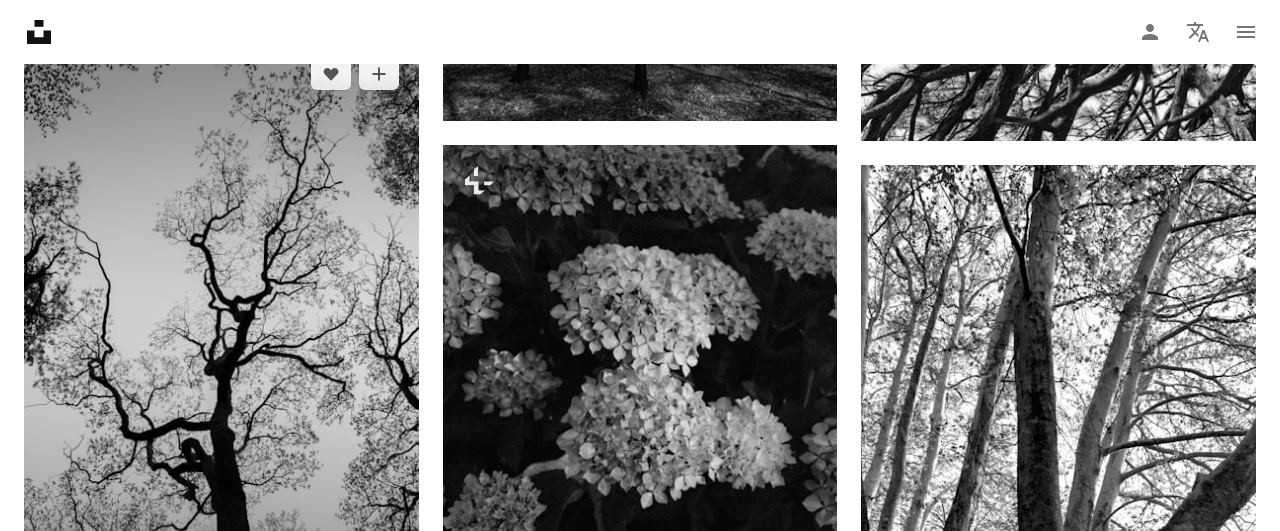 scroll, scrollTop: 25376, scrollLeft: 0, axis: vertical 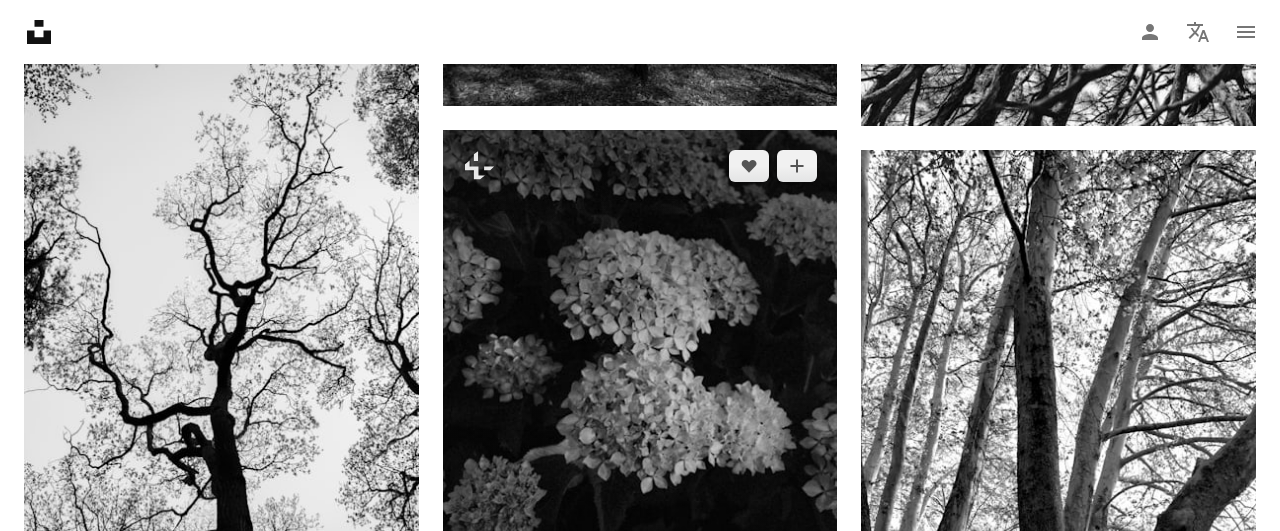 click at bounding box center (640, 426) 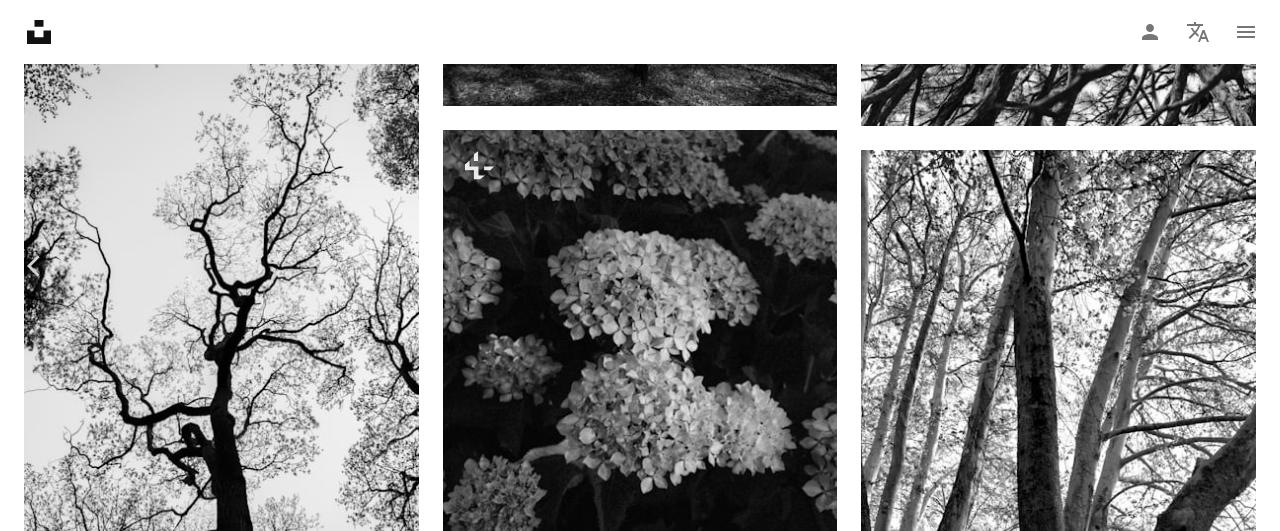 click on "An X shape Chevron left Chevron right [FIRST] [LAST] For  Unsplash+ A heart A plus sign A lock Download Zoom in A forward-right arrow Share More Actions Nature › Flower Calendar outlined Published  3 weeks ago Camera Canon, EOS R5 Safety Licensed under the  Unsplash+ License flowers plant hydrangea From this series Chevron right Plus sign for Unsplash+ Plus sign for Unsplash+ Plus sign for Unsplash+ Plus sign for Unsplash+ Plus sign for Unsplash+ Plus sign for Unsplash+ Plus sign for Unsplash+ Plus sign for Unsplash+ Plus sign for Unsplash+ Plus sign for Unsplash+ Related images Plus sign for Unsplash+ A heart A plus sign [FIRST] [LAST] For  Unsplash+ A lock Download Plus sign for Unsplash+ A heart A plus sign [FIRST] [LAST] For  Unsplash+ A lock Download Plus sign for Unsplash+ A heart A plus sign [FIRST] [LAST] For  Unsplash+ A lock Download Plus sign for Unsplash+ A heart A plus sign [FIRST] [LAST] For  Unsplash+ A lock Download Plus sign for Unsplash+ A heart A plus sign [FIRST] [LAST] For  Unsplash+ A lock A heart" at bounding box center [640, 6009] 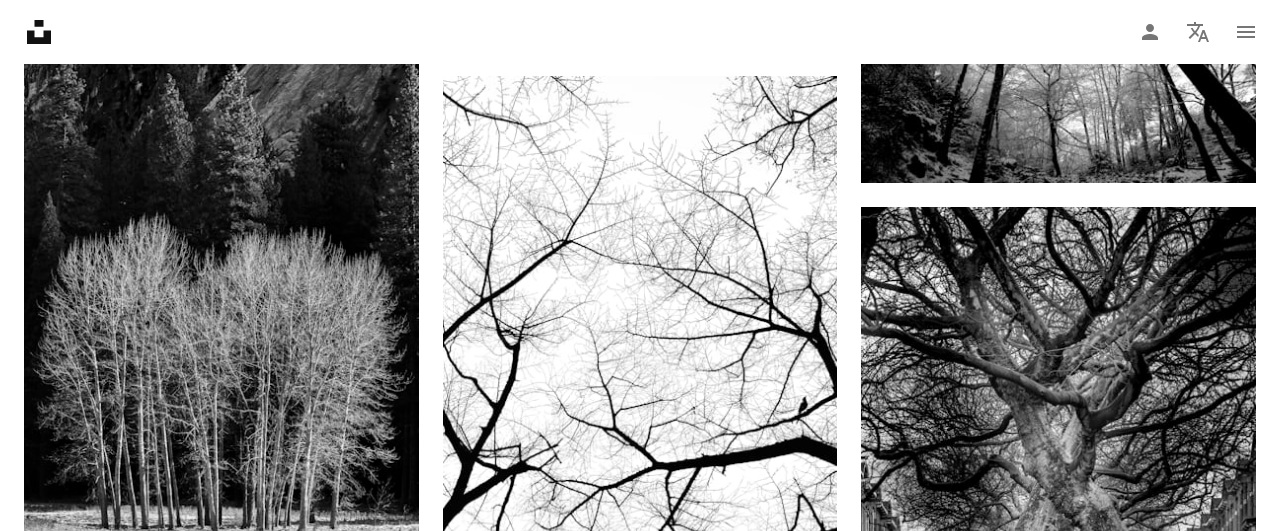 scroll, scrollTop: 26416, scrollLeft: 0, axis: vertical 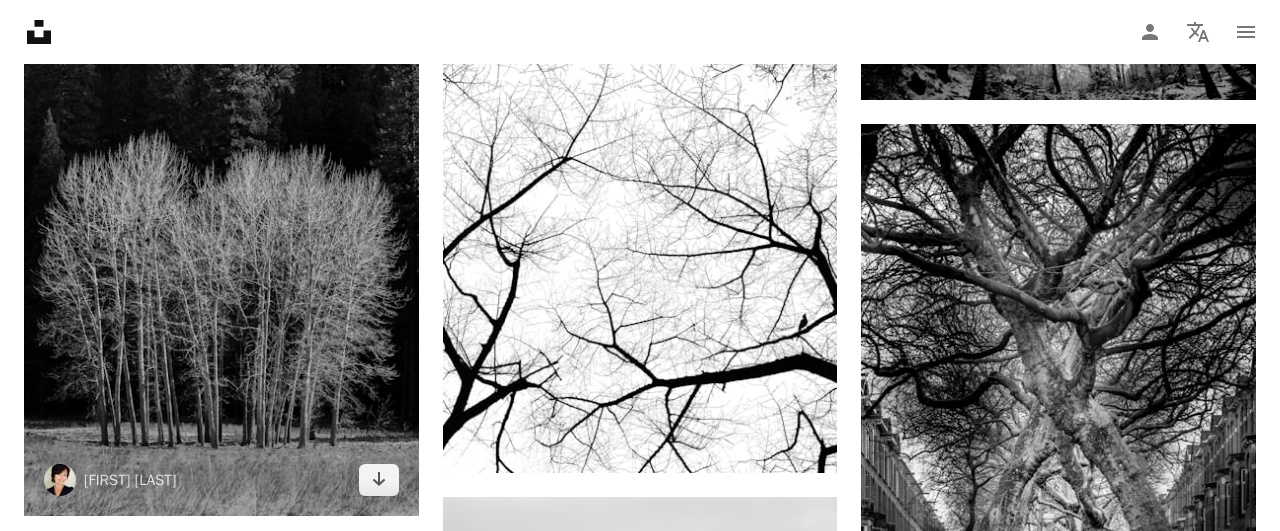 click at bounding box center (221, 220) 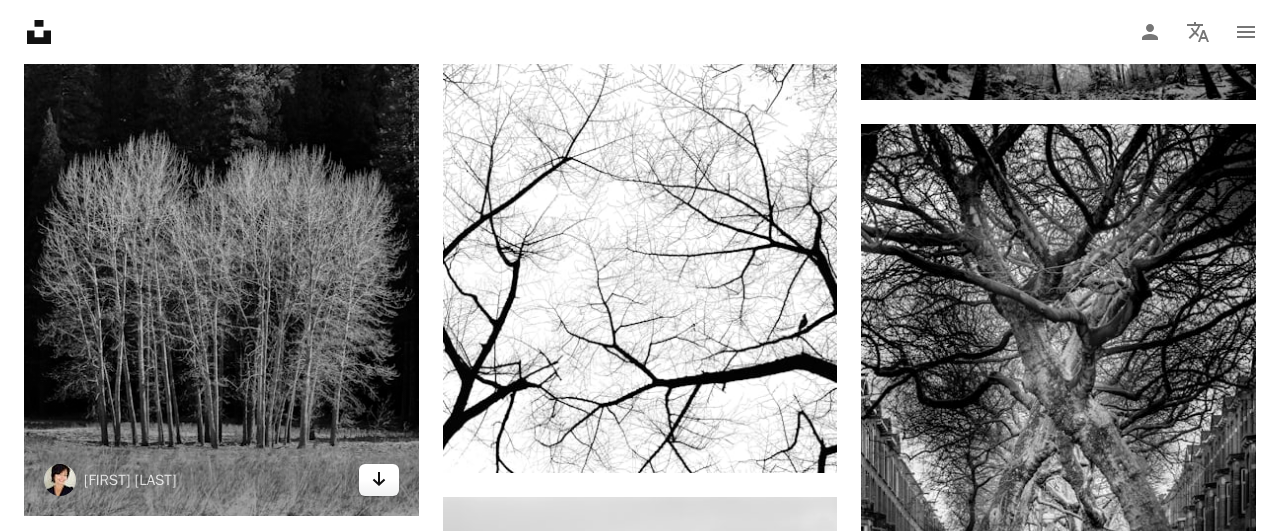 click on "Arrow pointing down" 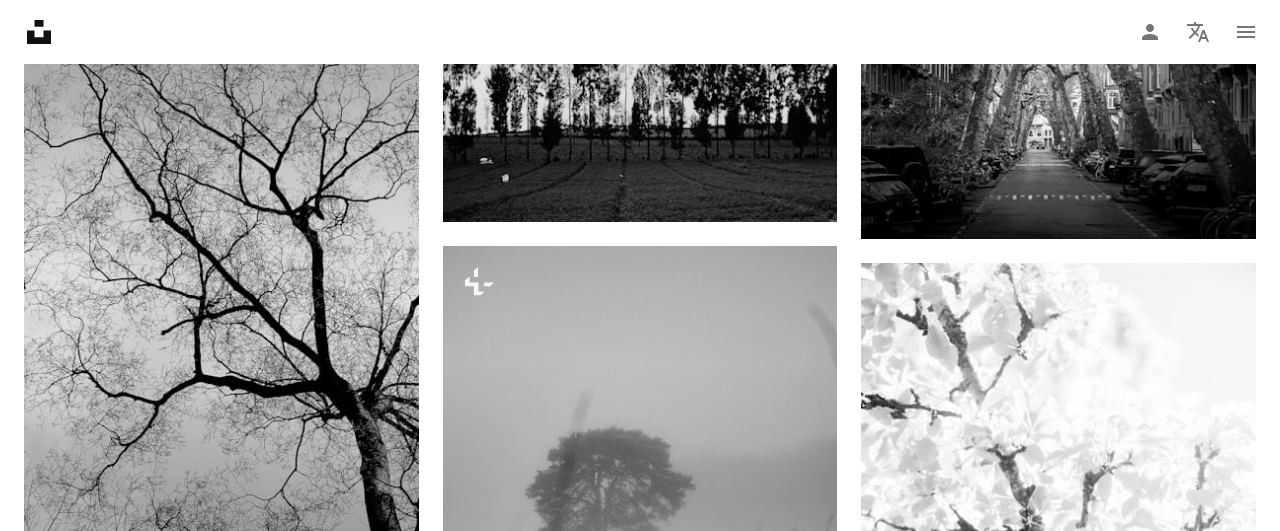 scroll, scrollTop: 27040, scrollLeft: 0, axis: vertical 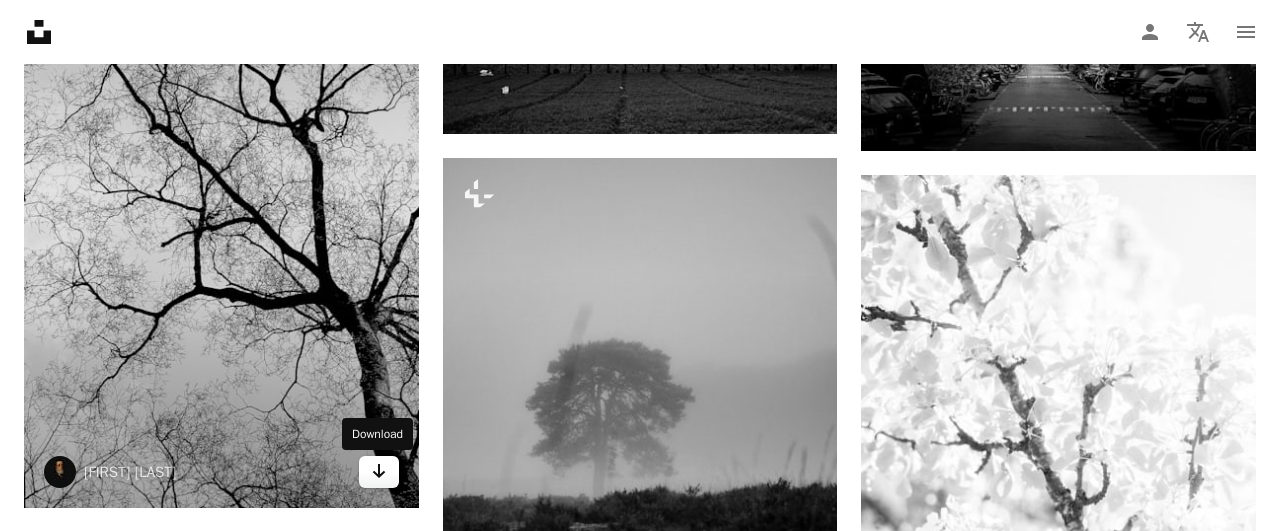 click on "Arrow pointing down" at bounding box center [379, 472] 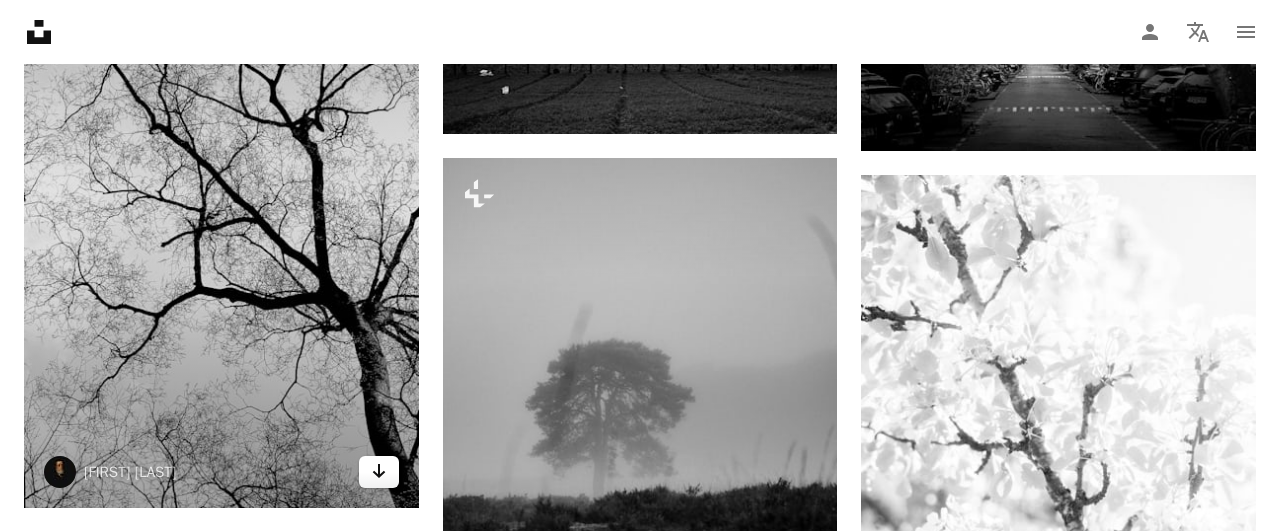 click on "Arrow pointing down" at bounding box center [379, 472] 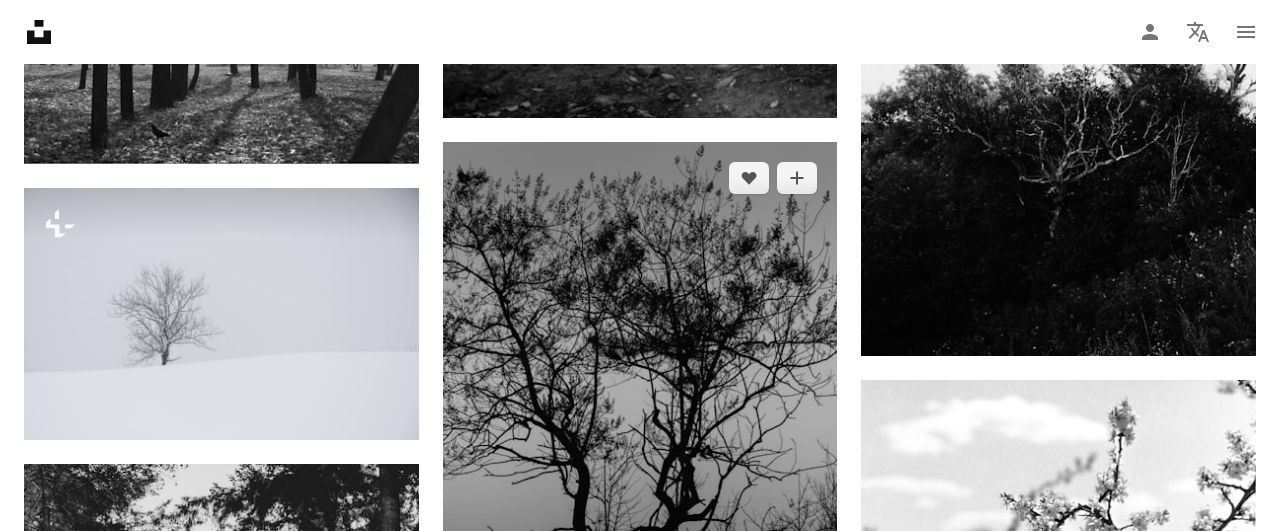 scroll, scrollTop: 28496, scrollLeft: 0, axis: vertical 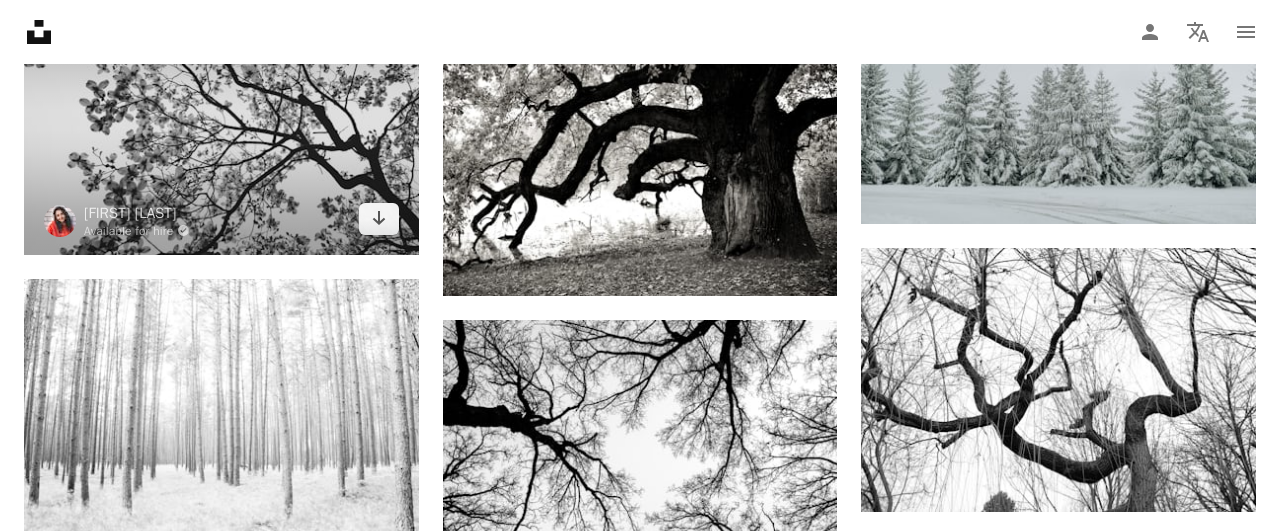 click at bounding box center (221, 122) 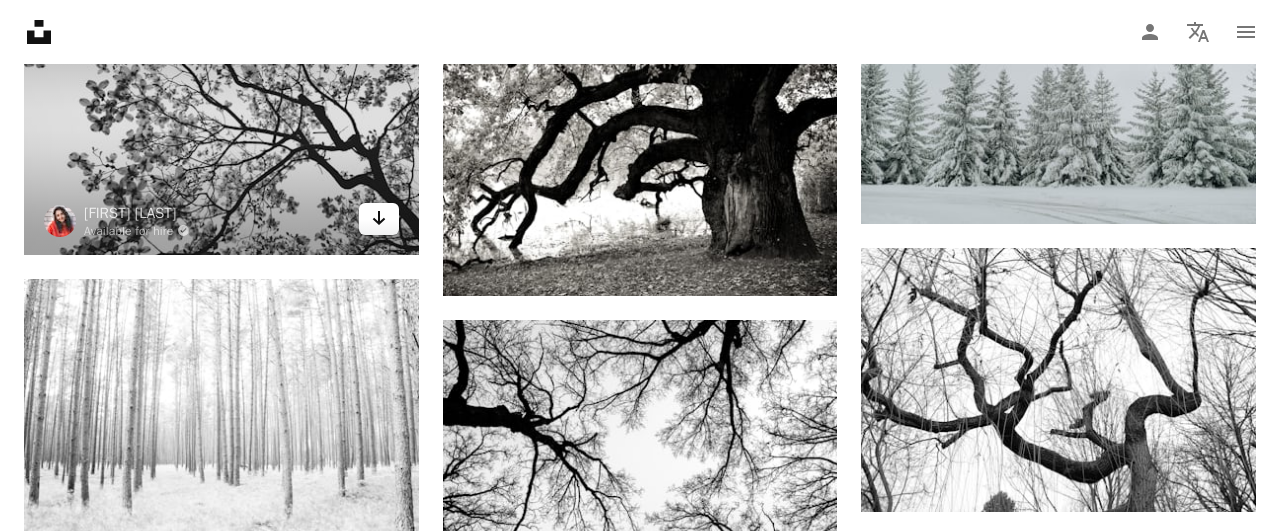 click on "Arrow pointing down" 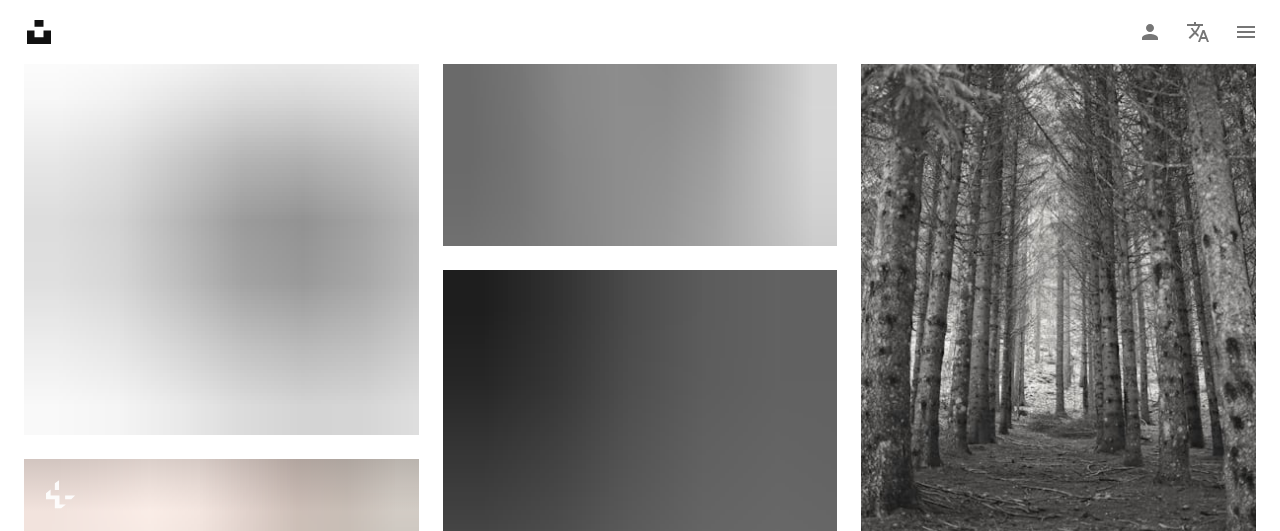 scroll, scrollTop: 35031, scrollLeft: 0, axis: vertical 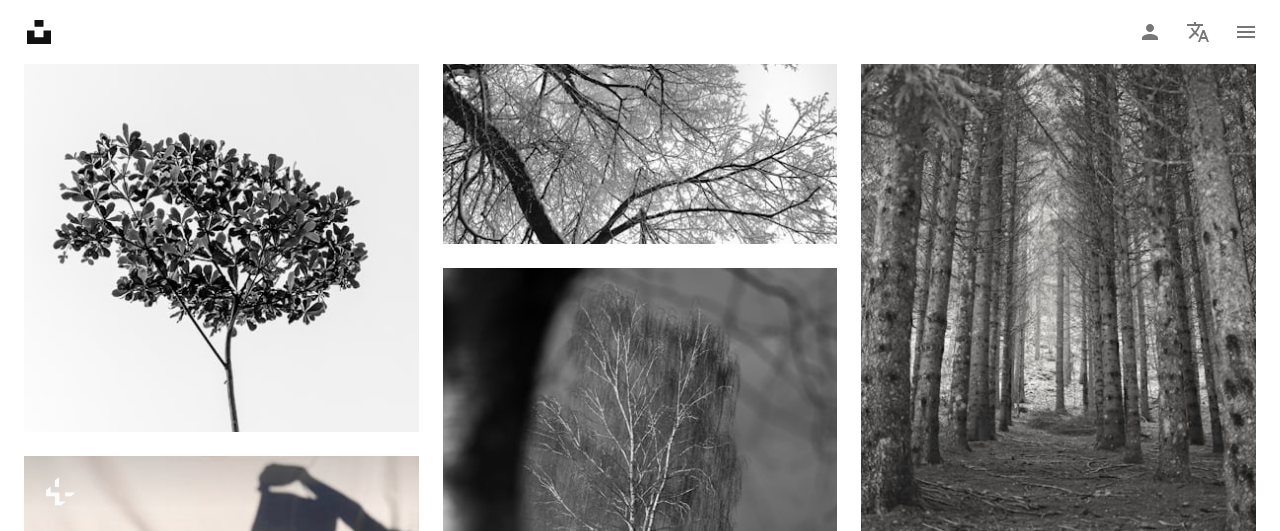 click on "Unsplash logo Unsplash Home A photo Pen Tool A compass A stack of folders Download Person Localization icon navigation menu" at bounding box center (640, 32) 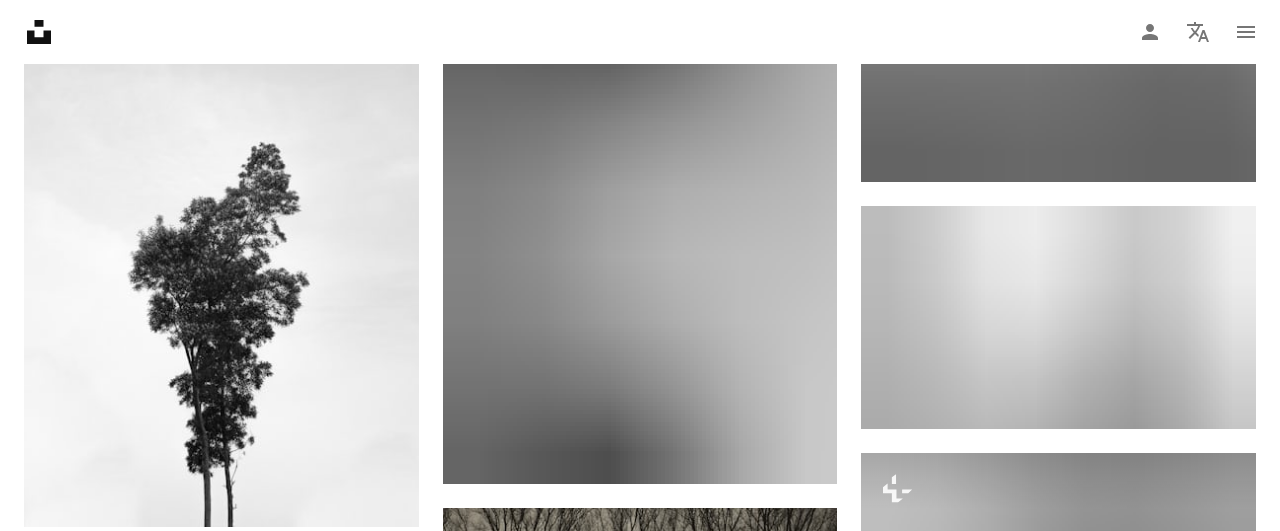 scroll, scrollTop: 41687, scrollLeft: 0, axis: vertical 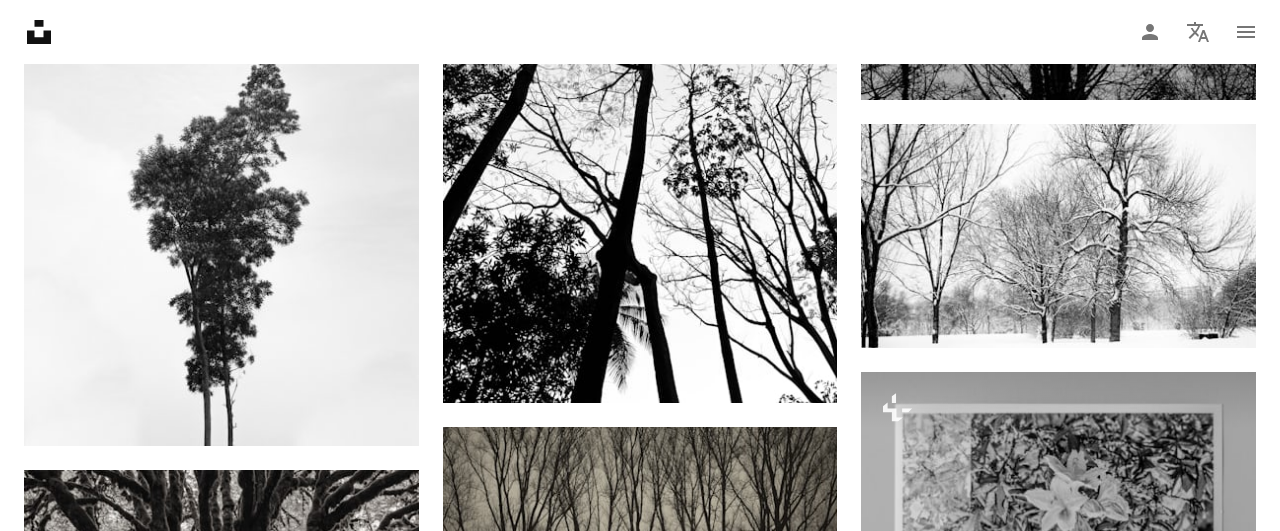 click on "–– ––– ––– – ––– – – –– ––– – – ––– –– –– –––– –– Manage and sell your services Start A Free Trial A heart A plus sign [FIRST] [LAST] Arrow pointing down A heart A plus sign [FIRST] [LAST] Available for hire A checkmark inside of a circle Arrow pointing down A heart A plus sign [FIRST] [LAST] Available for hire A checkmark inside of a circle Arrow pointing down Plus sign for Unsplash+ A heart A plus sign Ahmed For Unsplash+ A lock Download A heart A plus sign Kumiko SHIMIZU Arrow pointing down A heart A plus sign [FIRST] [LAST] Available for hire A checkmark inside of a circle Arrow pointing down Plus sign for Unsplash+ A heart A plus sign Karl Hedin For Unsplash+ A lock Download A heart A plus sign [FIRST] [LAST] Arrow pointing down A heart A plus sign [FIRST] Arrow pointing down A heart A plus sign [FIRST] [LAST] Arrow pointing down Plus sign for Unsplash+ A heart A plus sign Annie Spratt For A lock" at bounding box center [1058, -18757] 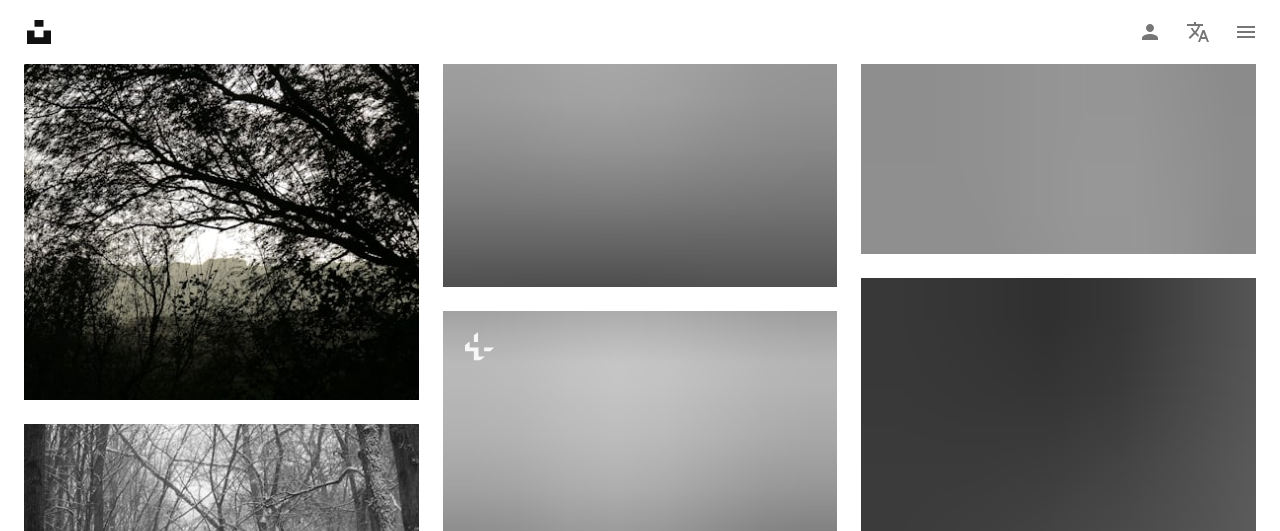 scroll, scrollTop: 43143, scrollLeft: 0, axis: vertical 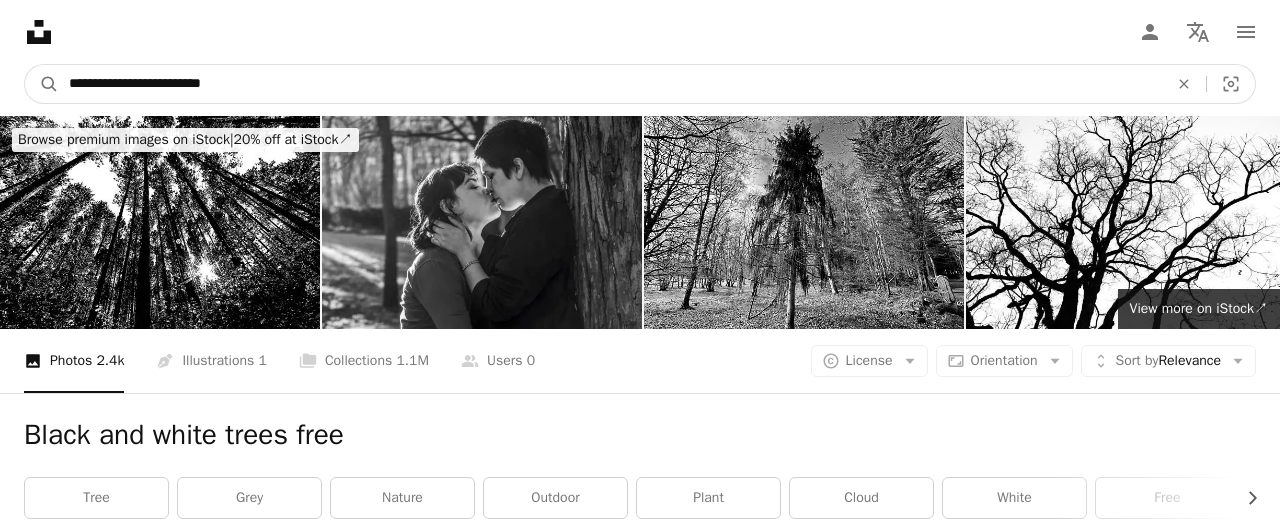 drag, startPoint x: 167, startPoint y: 83, endPoint x: 201, endPoint y: 83, distance: 34 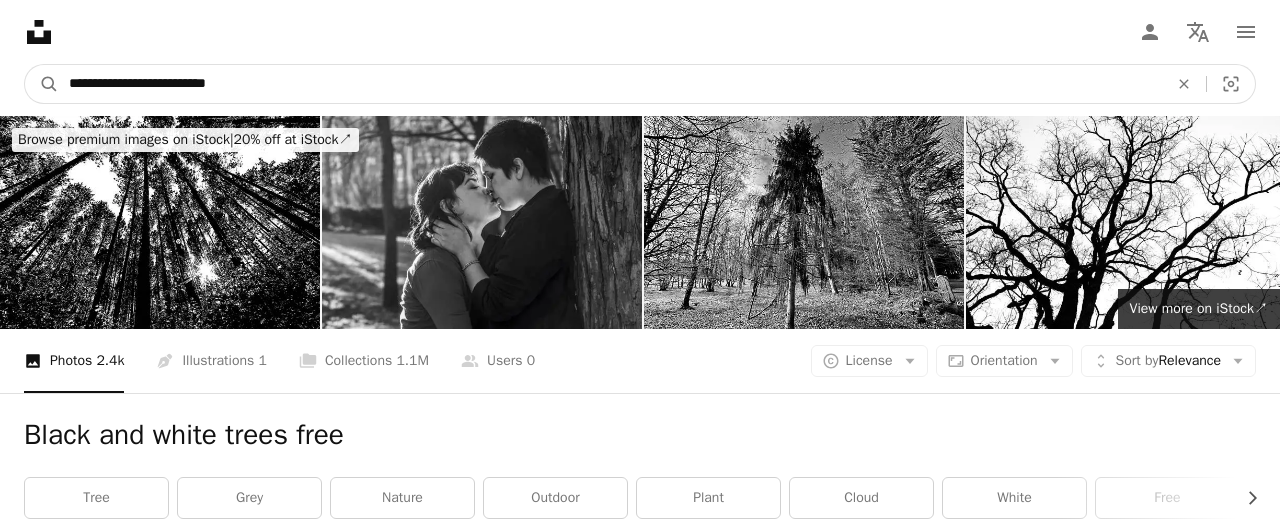 click on "**********" at bounding box center [610, 84] 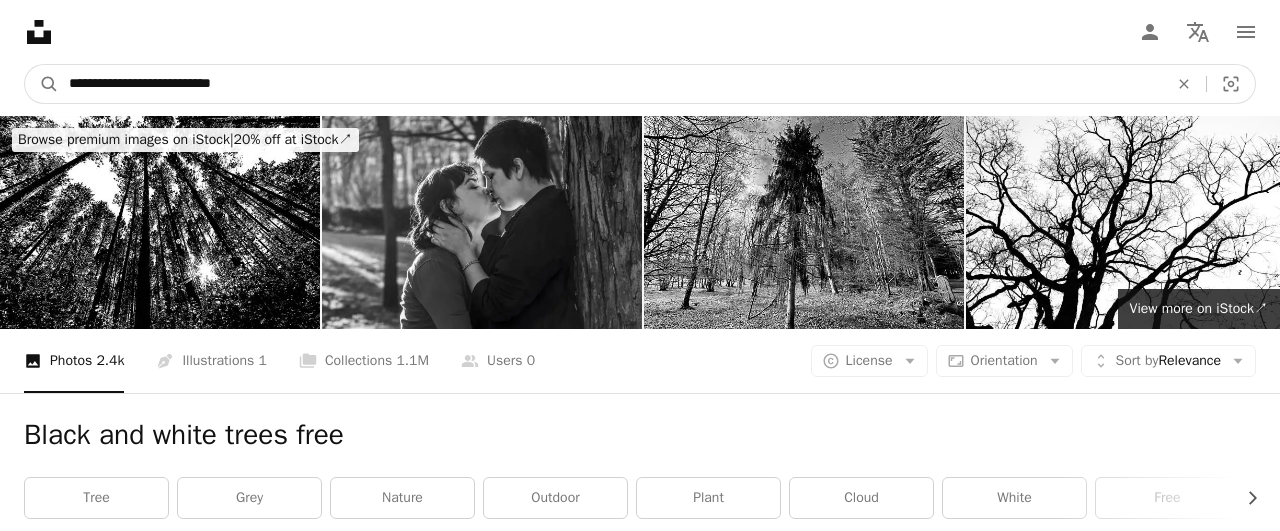 type on "**********" 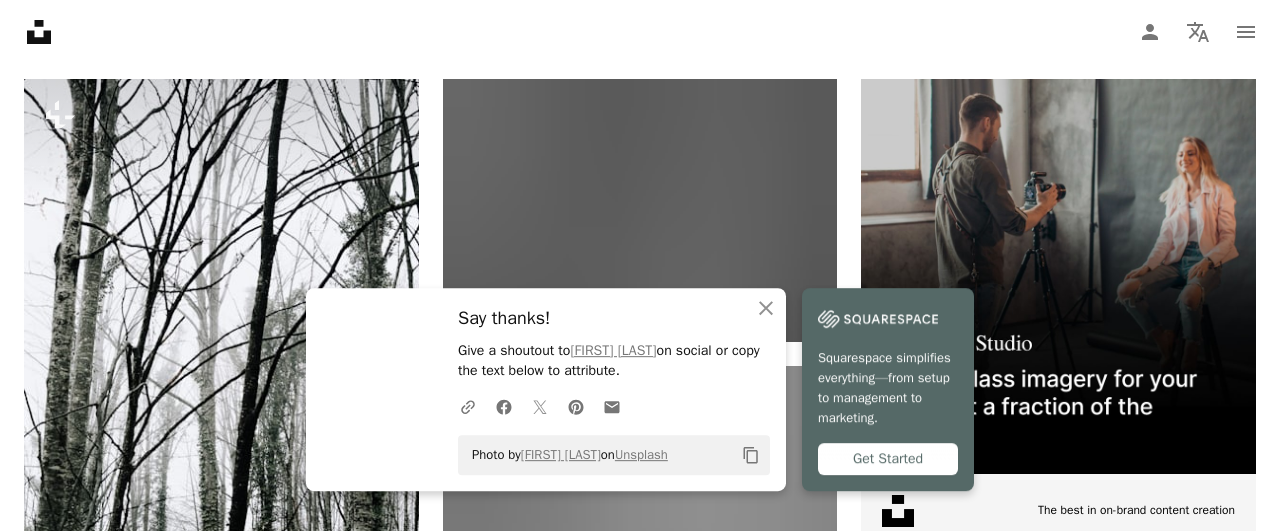 scroll, scrollTop: 520, scrollLeft: 0, axis: vertical 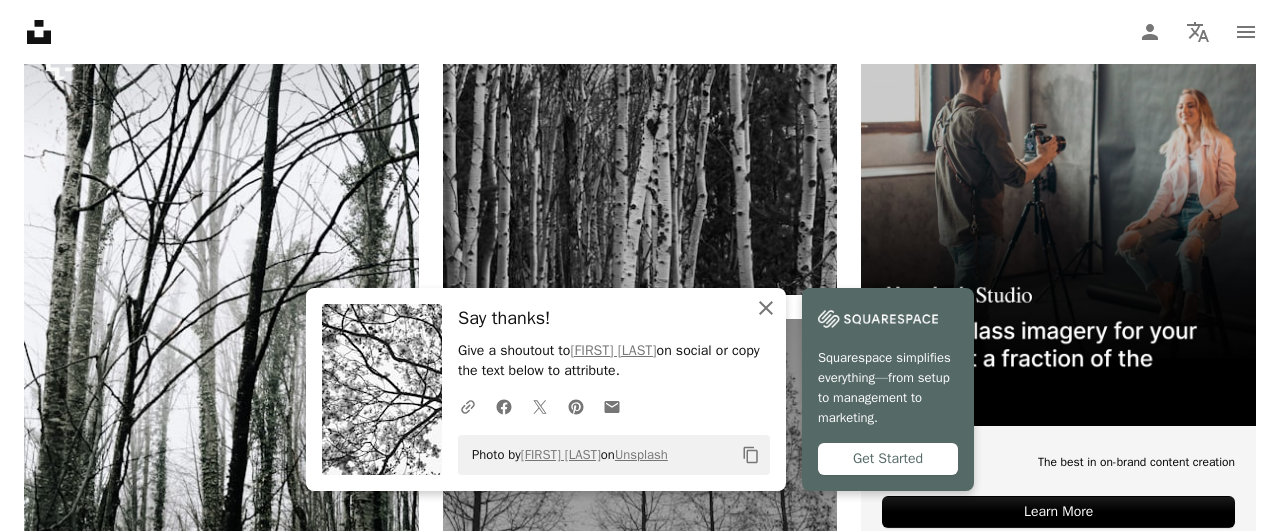 click on "An X shape" 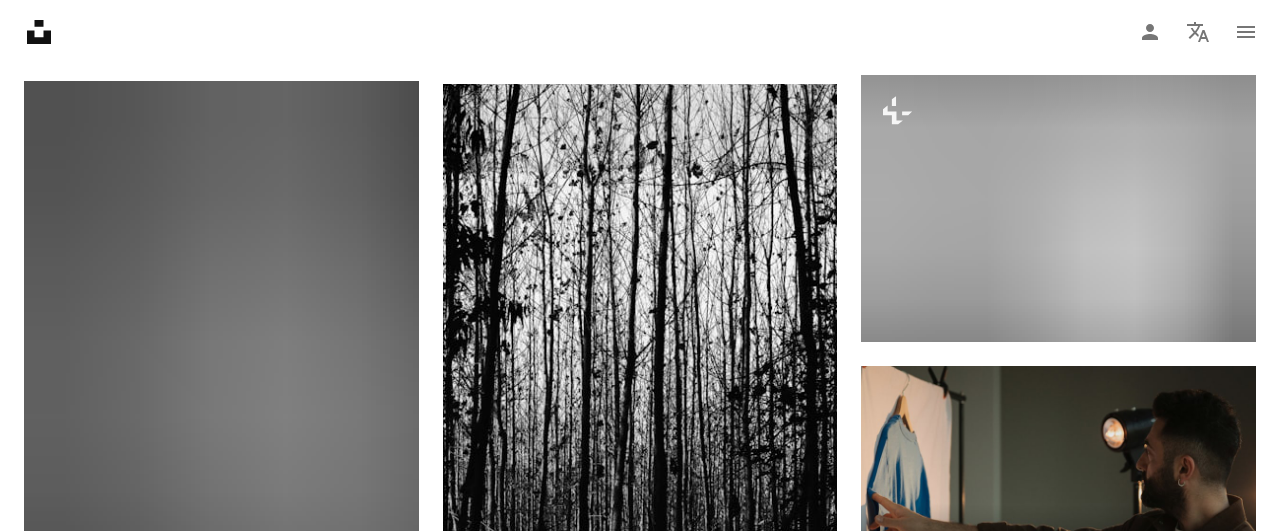 scroll, scrollTop: 9048, scrollLeft: 0, axis: vertical 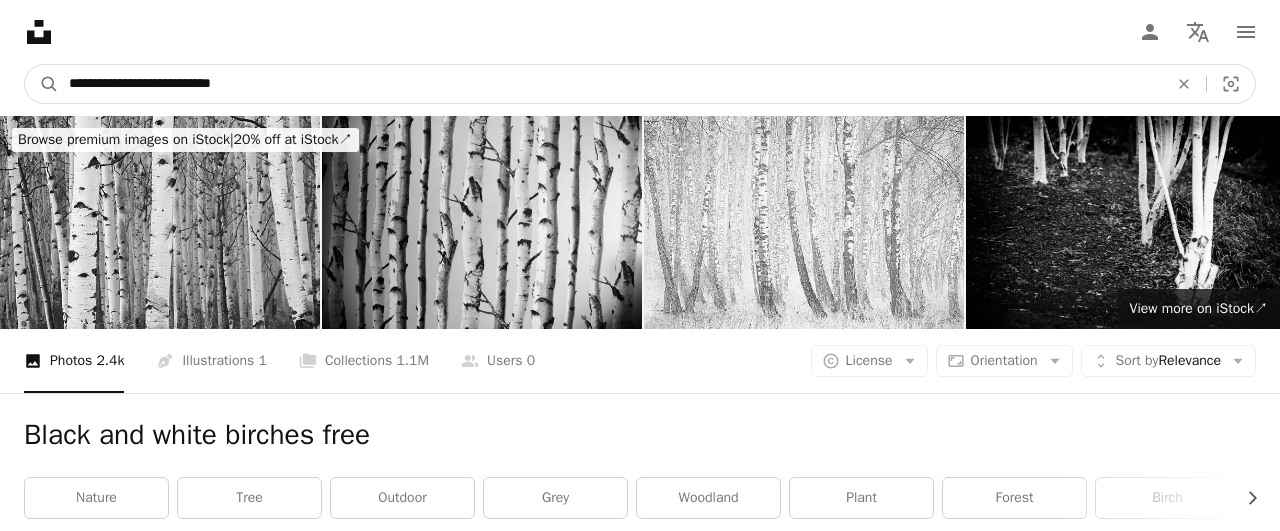 drag, startPoint x: 213, startPoint y: 86, endPoint x: 167, endPoint y: 79, distance: 46.52956 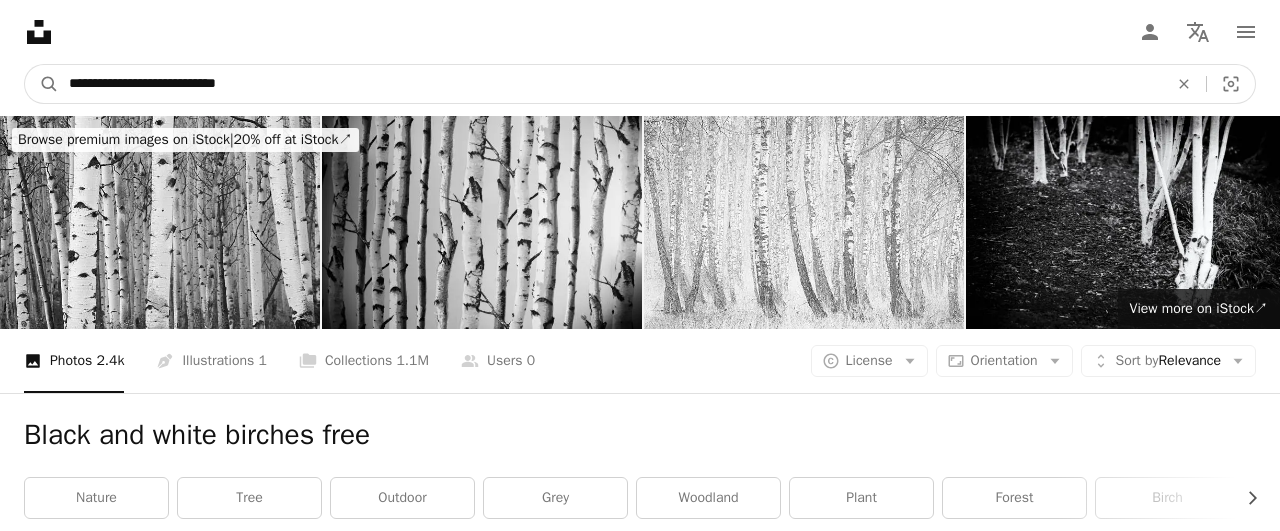 click on "A magnifying glass" at bounding box center [42, 84] 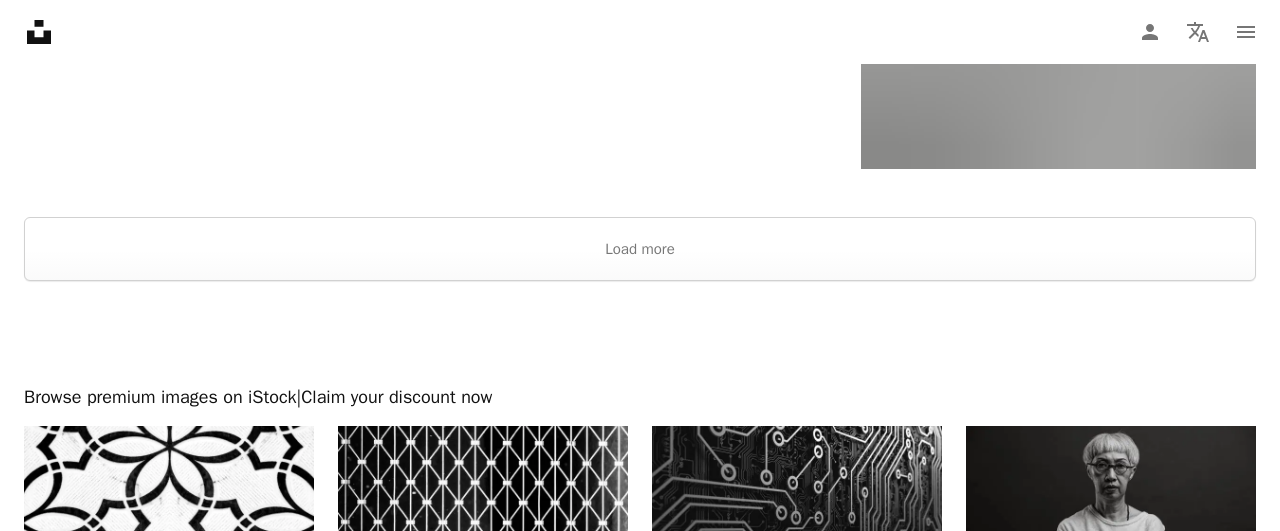scroll, scrollTop: 4472, scrollLeft: 0, axis: vertical 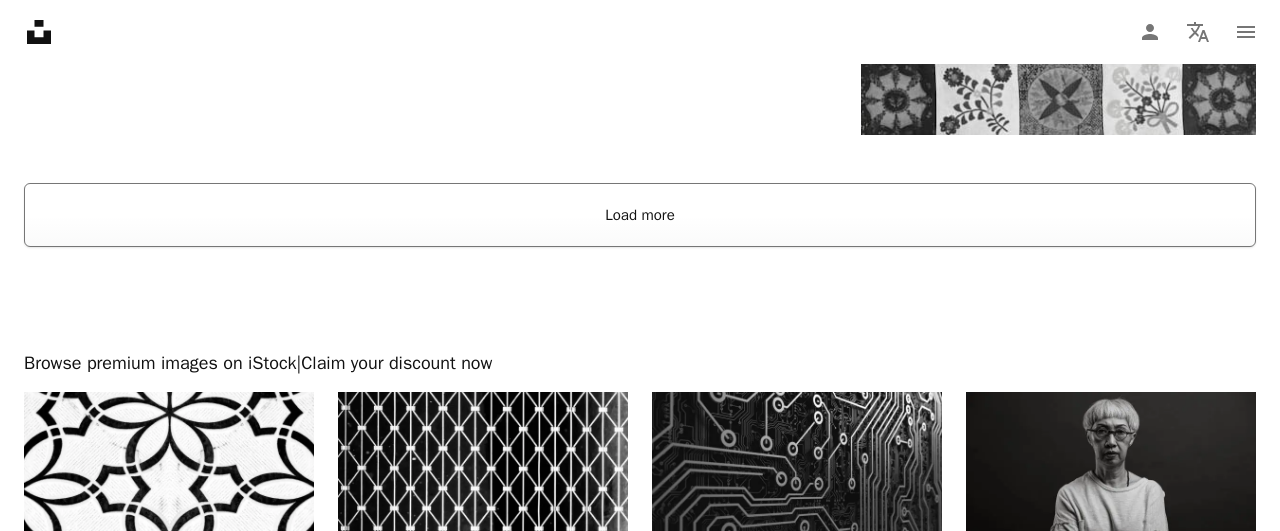 click on "Load more" at bounding box center (640, 215) 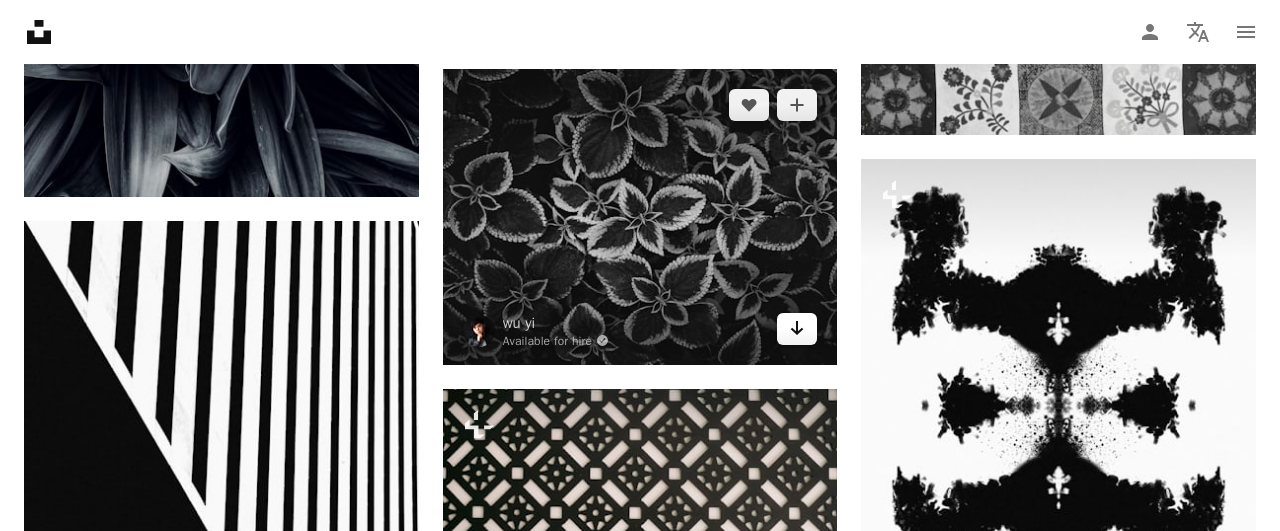 click on "Arrow pointing down" 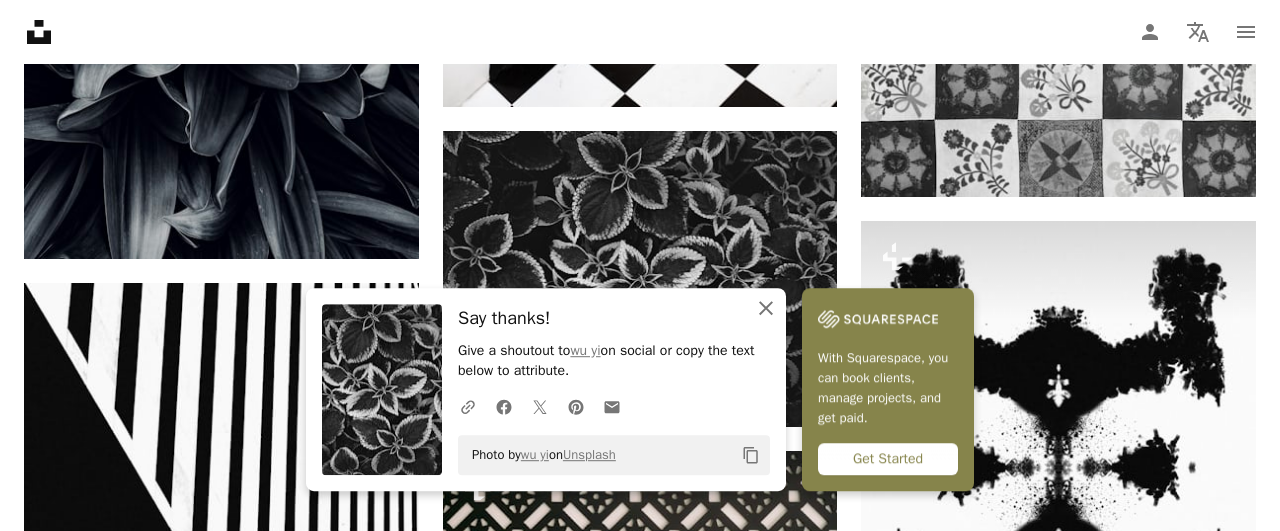 scroll, scrollTop: 4368, scrollLeft: 0, axis: vertical 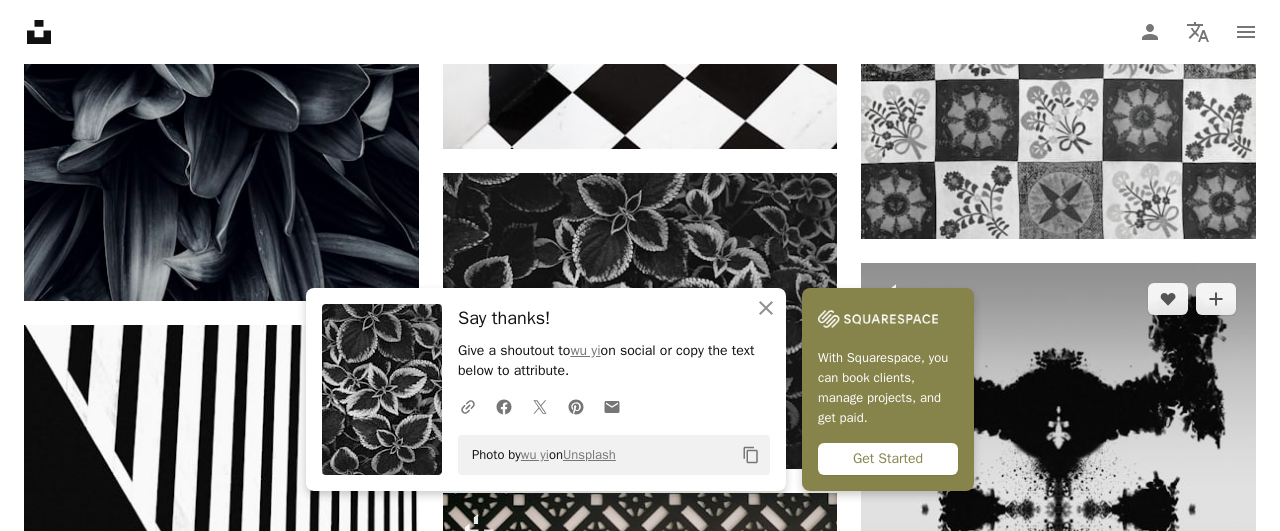 click at bounding box center (1058, 509) 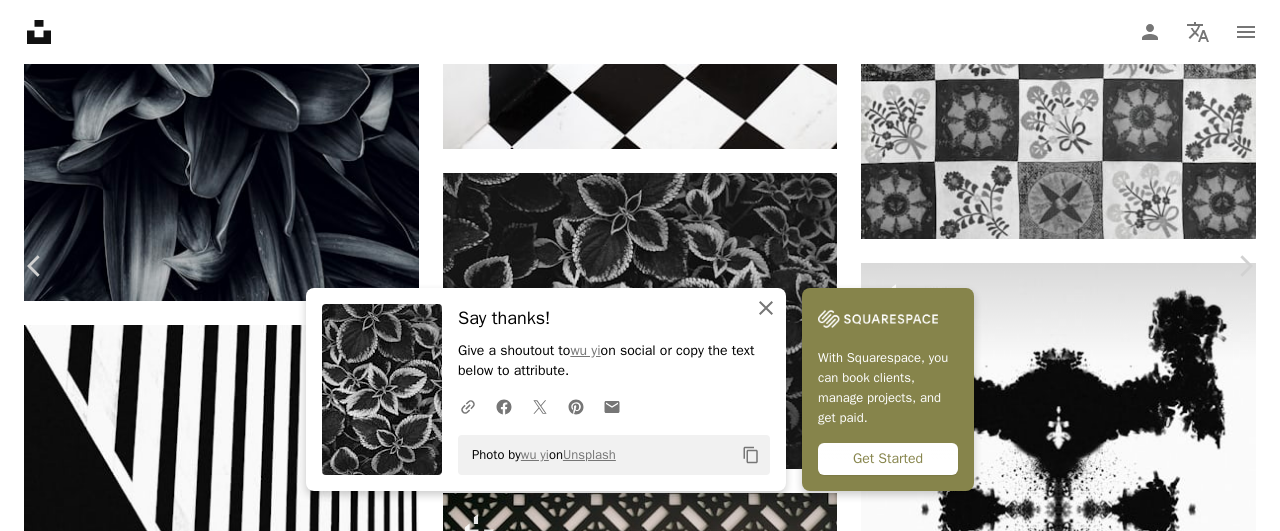 click on "An X shape" 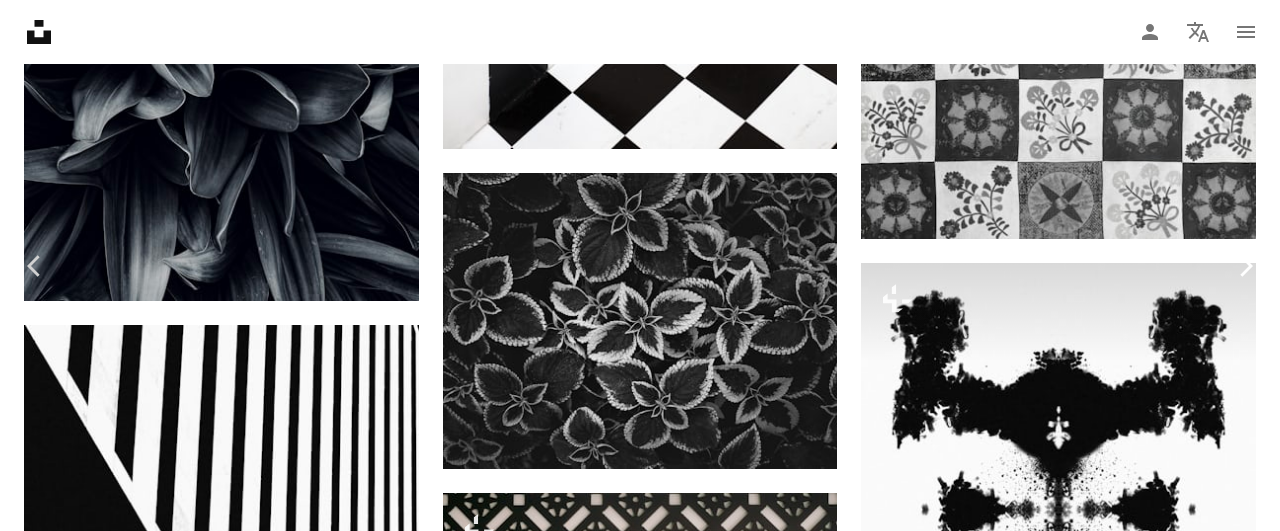click on "Chevron right" at bounding box center [1245, 266] 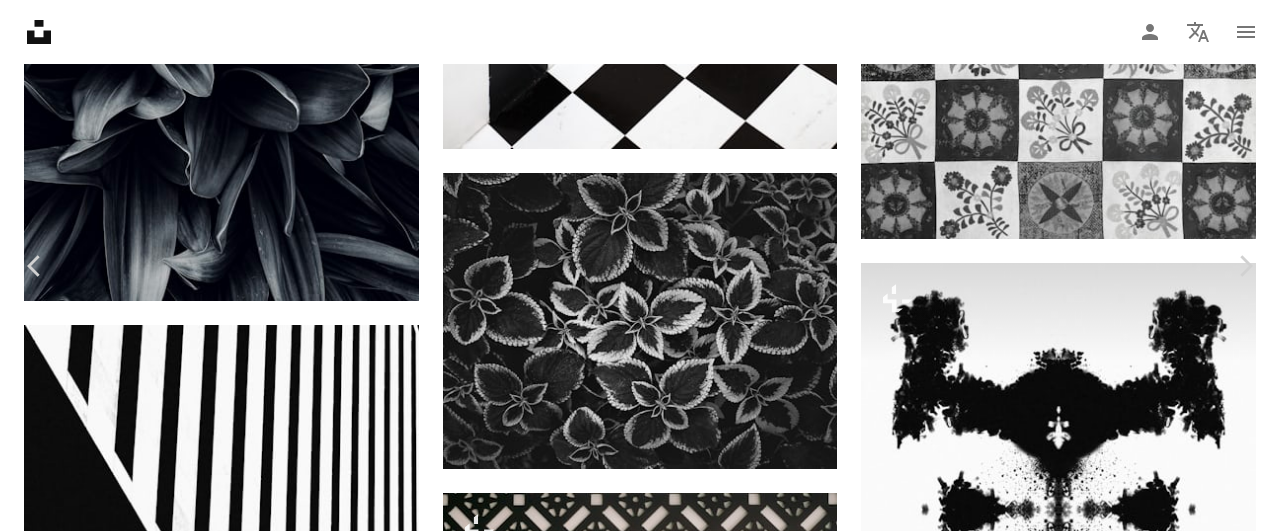 click on "An X shape Chevron left Chevron right Resource Database For Unsplash+ A heart A plus sign A lock Download Zoom in A forward-right arrow Share More Actions Technological : Smart Materials | Unsplash+ Production Item #UND-1.097 | RSDB™ A map marker Resource Database™ Calendar outlined Published on February [MONTH], [YEAR] Safety Licensed under the Unsplash+ License wallpaper background abstract technology tech 3d render digital image render monochrome b&w monochromatic asset Creative Commons images From this series Plus sign for Unsplash+ Related images Plus sign for Unsplash+ A heart A plus sign Resource Database For Unsplash+ A lock Download Plus sign for Unsplash+ A heart A plus sign Resource Database For Unsplash+ A lock Download Plus sign for Unsplash+ A heart A plus sign Resource Database For Unsplash+ A lock Download Plus sign for Unsplash+ A heart A plus sign Resource Database For Unsplash+ A lock Download Plus sign for Unsplash+ A heart A plus sign Resource Database For Unsplash+ A lock Download" at bounding box center (640, 3172) 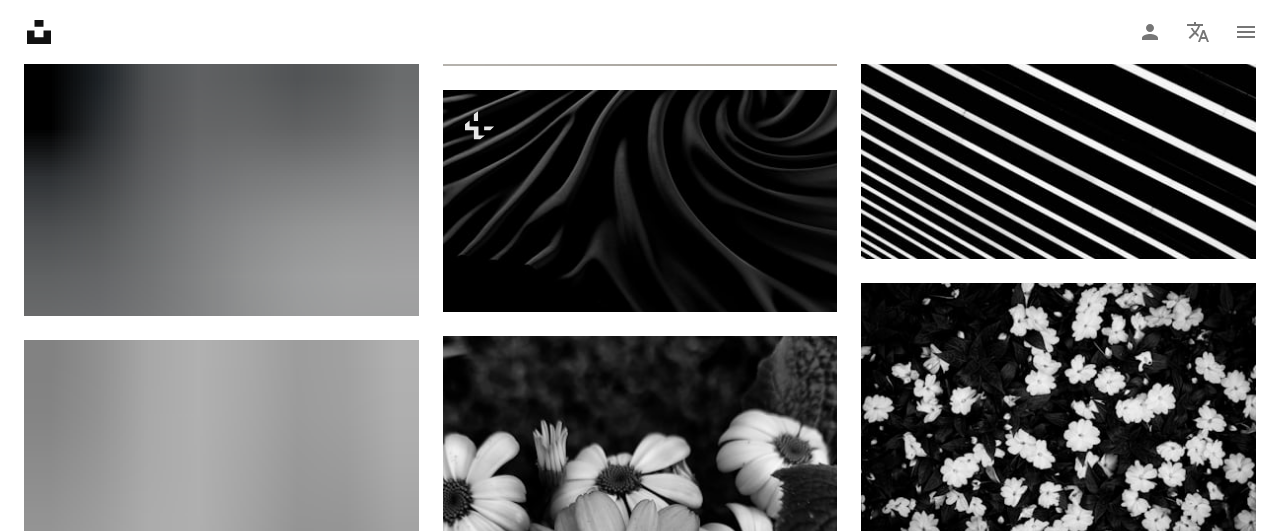 scroll, scrollTop: 33072, scrollLeft: 0, axis: vertical 